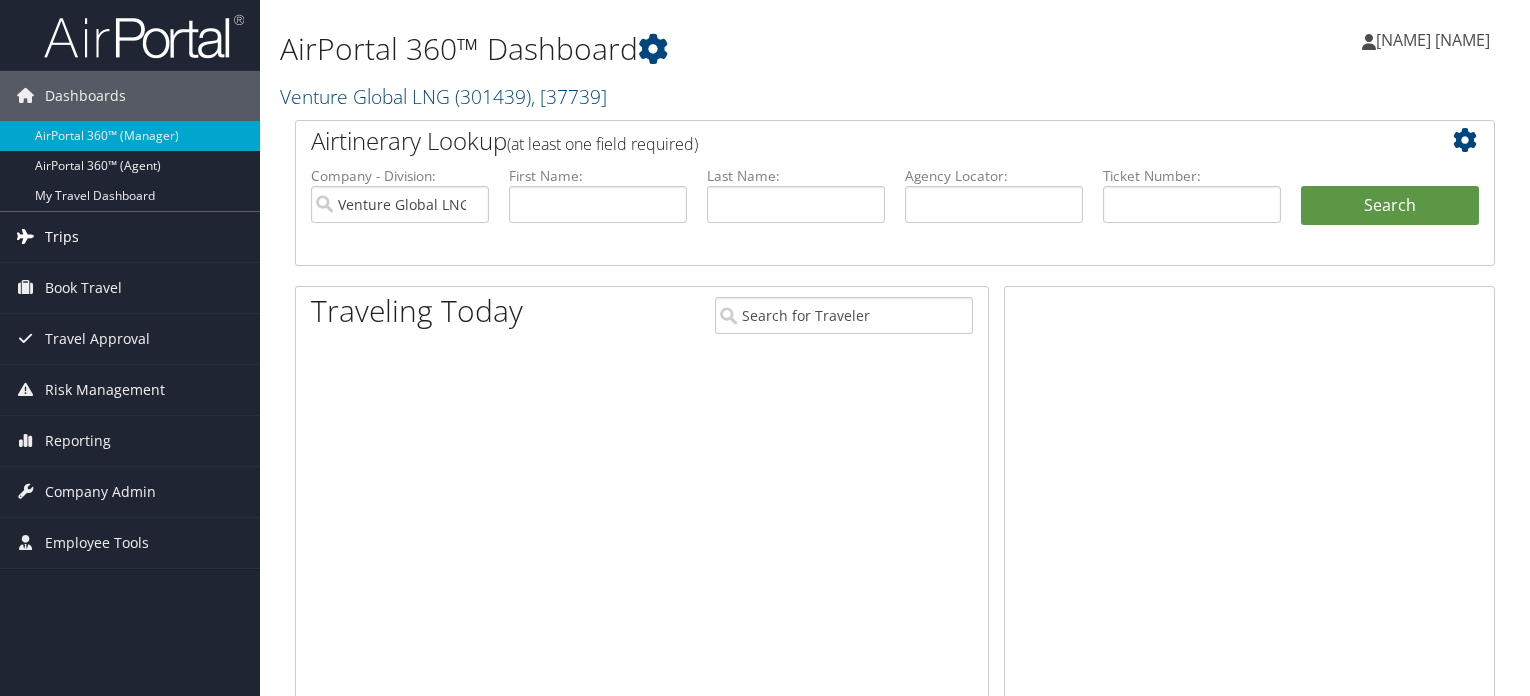 scroll, scrollTop: 0, scrollLeft: 0, axis: both 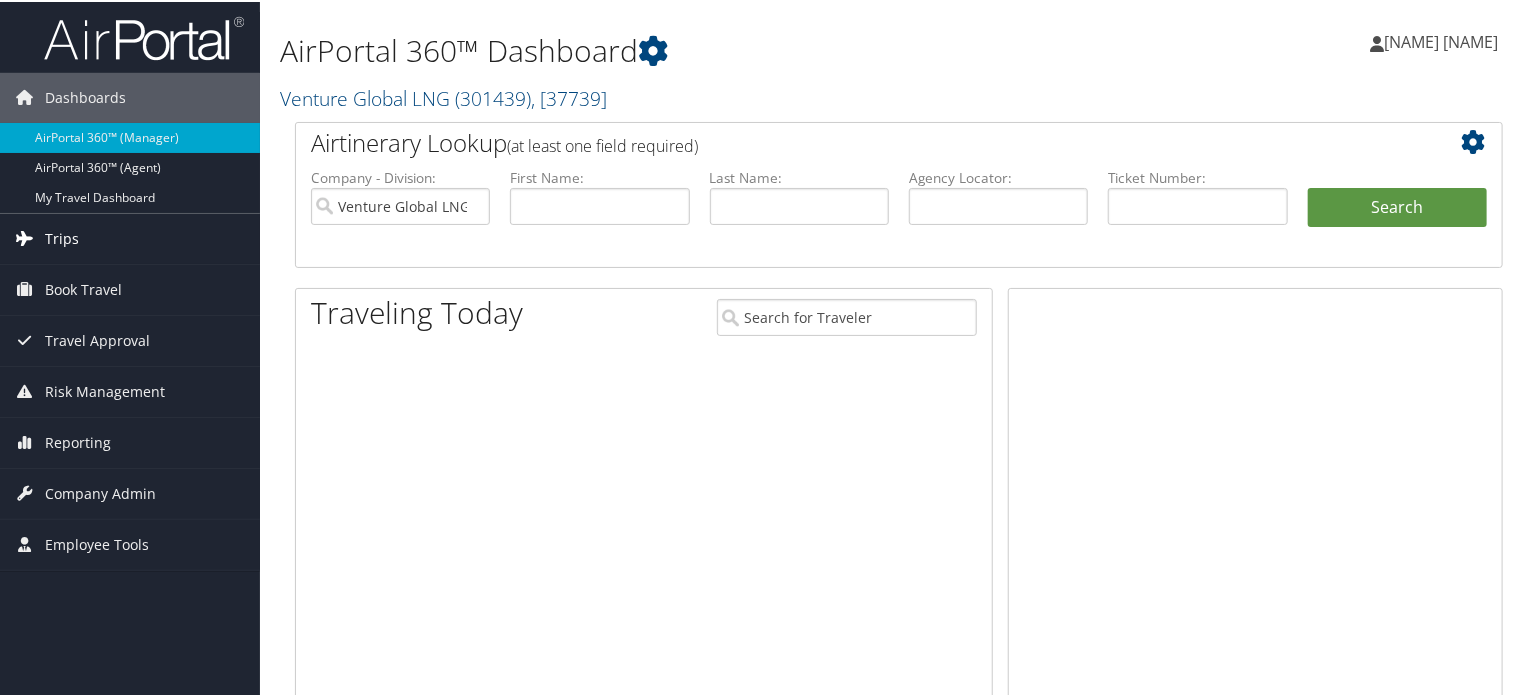 click on "Trips" at bounding box center [62, 237] 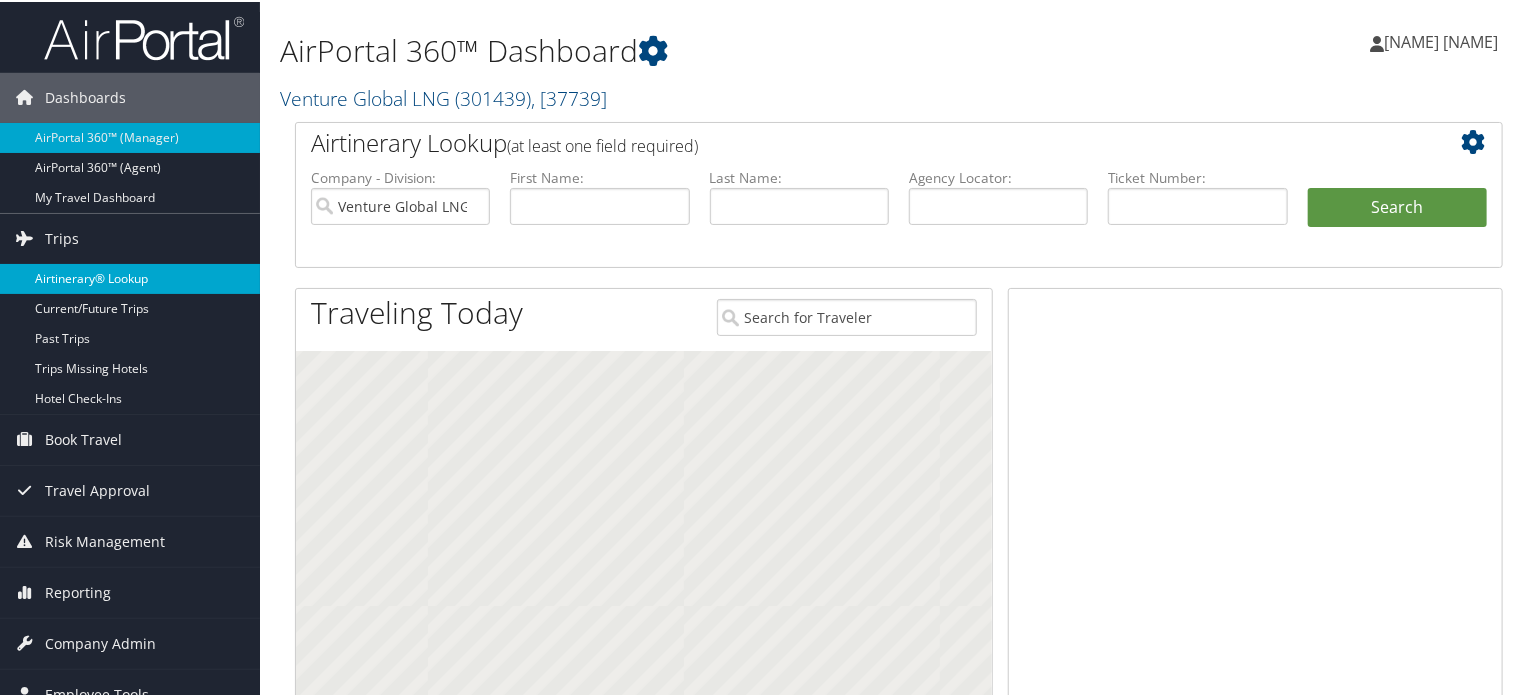 click on "Airtinerary® Lookup" at bounding box center [130, 277] 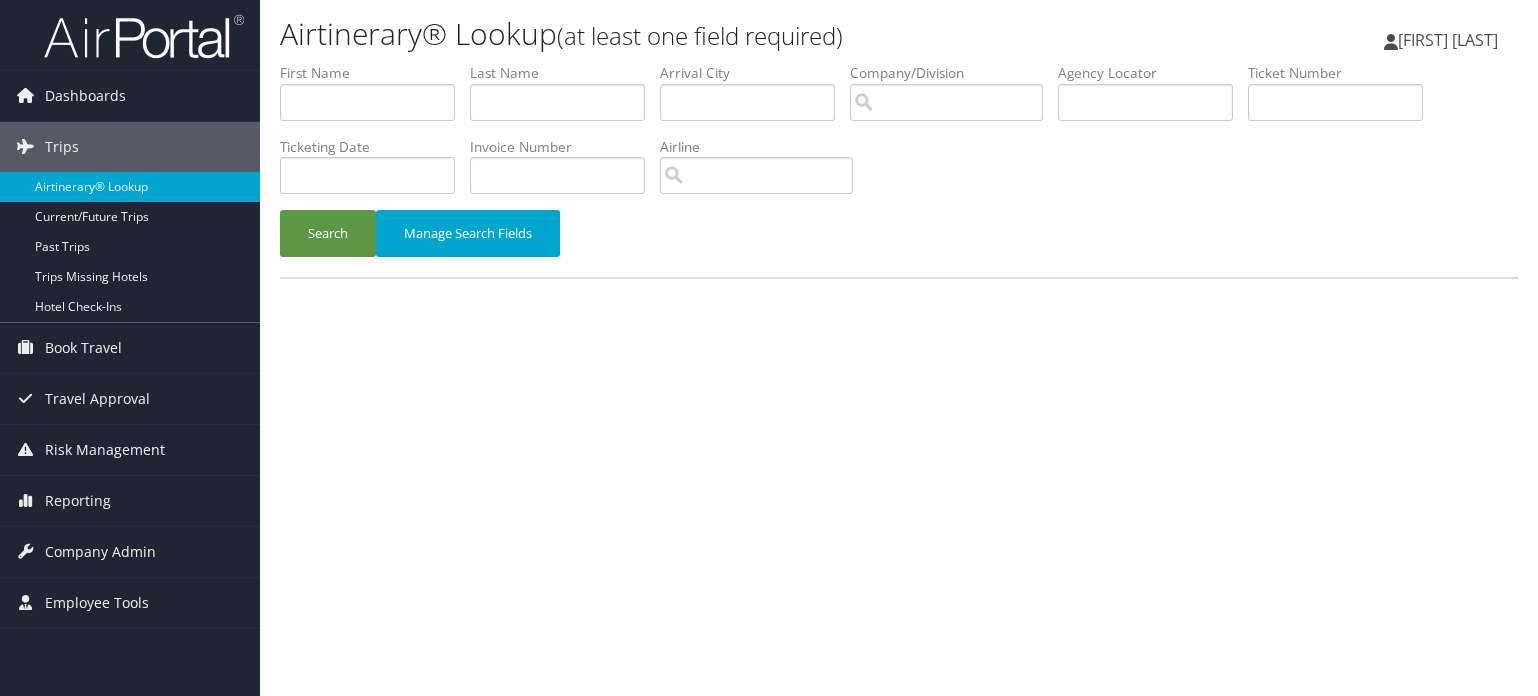 scroll, scrollTop: 0, scrollLeft: 0, axis: both 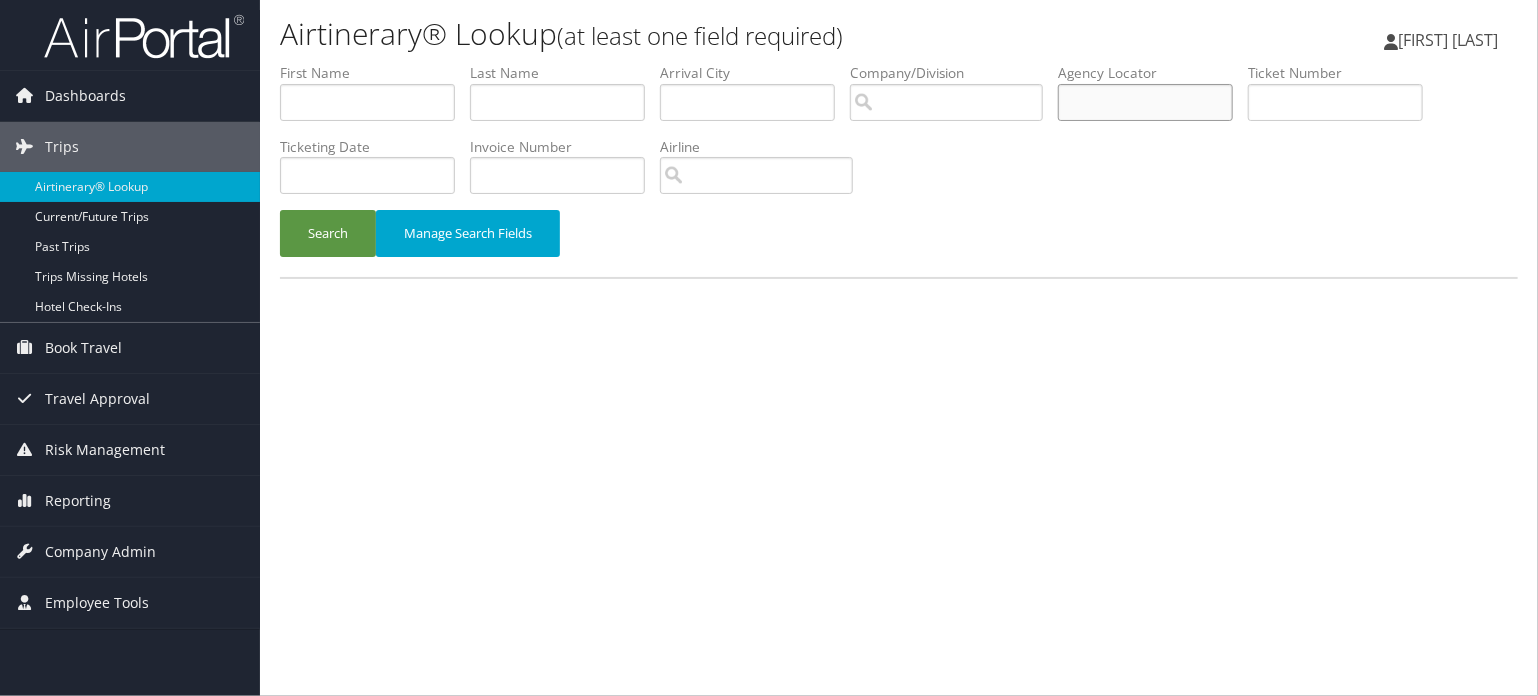 click at bounding box center [1145, 102] 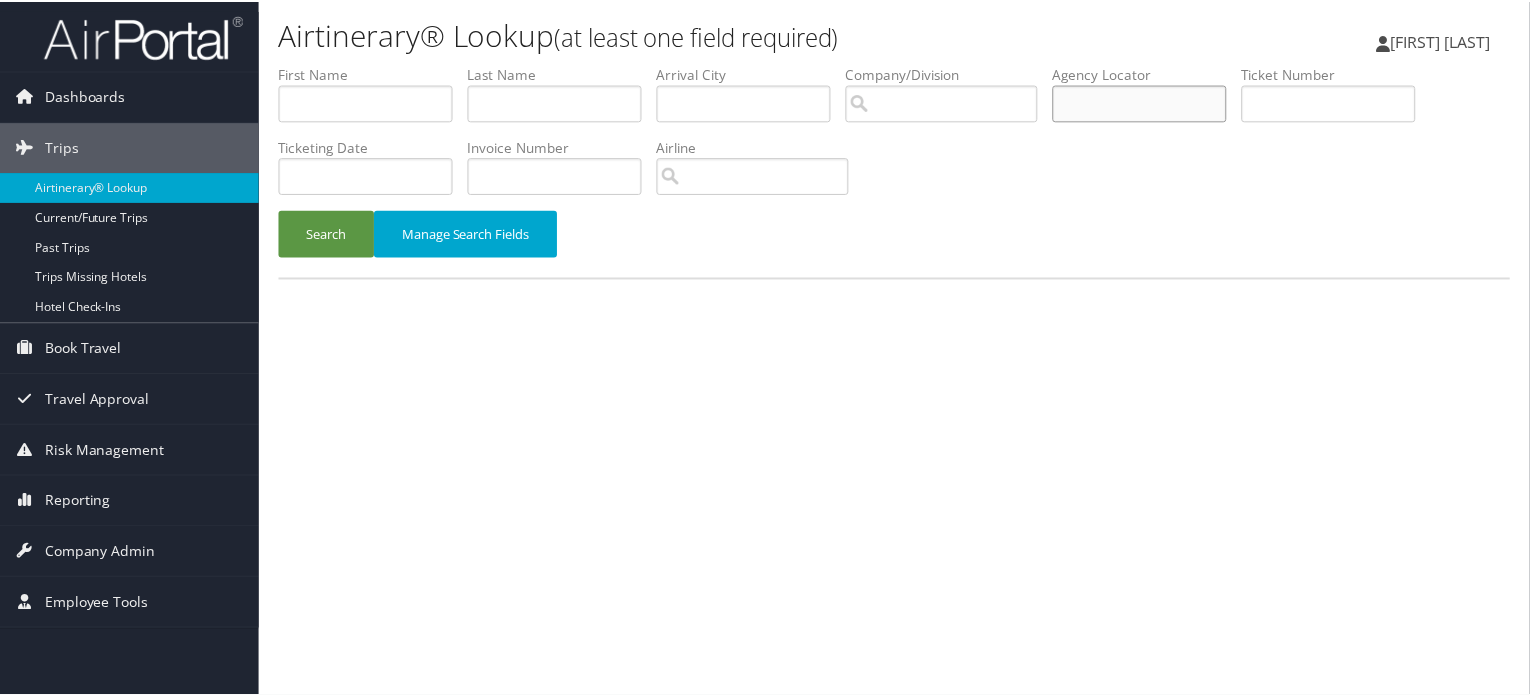 scroll, scrollTop: 0, scrollLeft: 0, axis: both 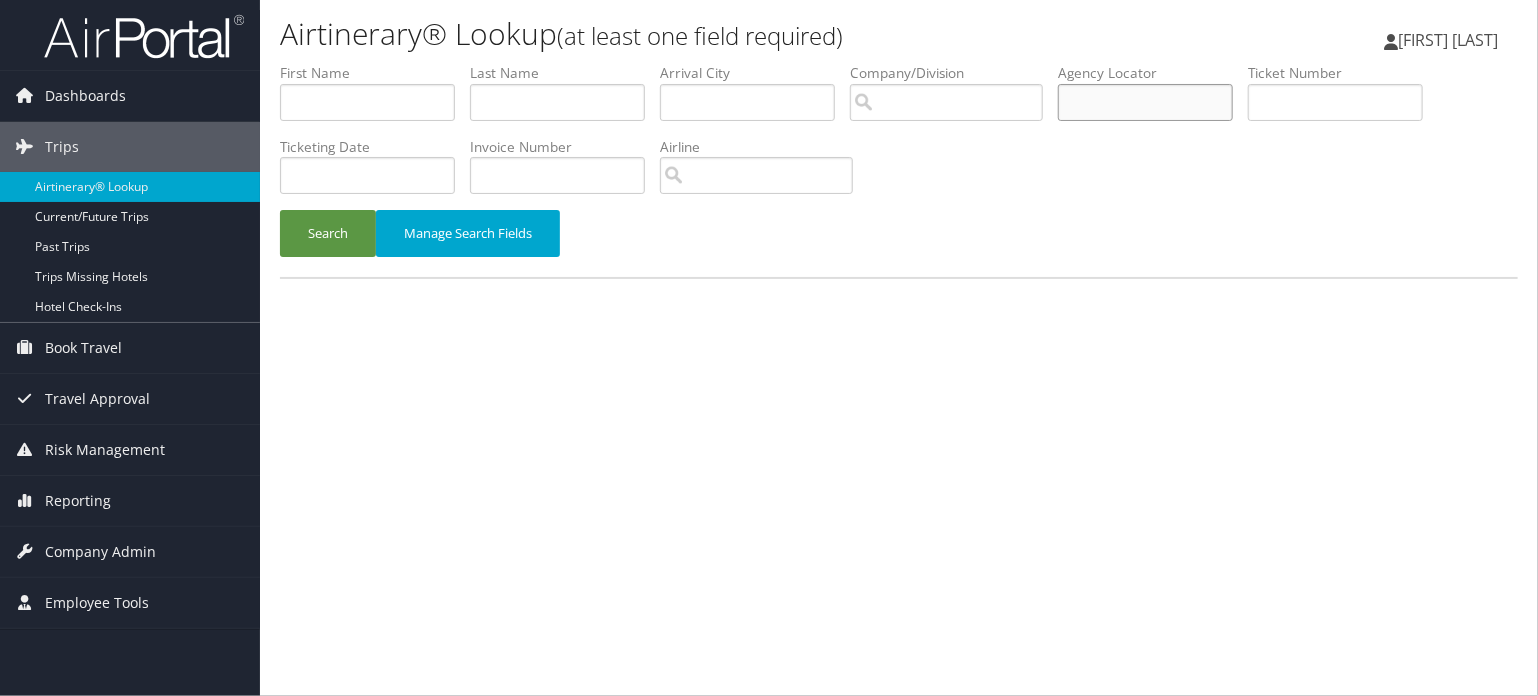 paste on "D0XHG7" 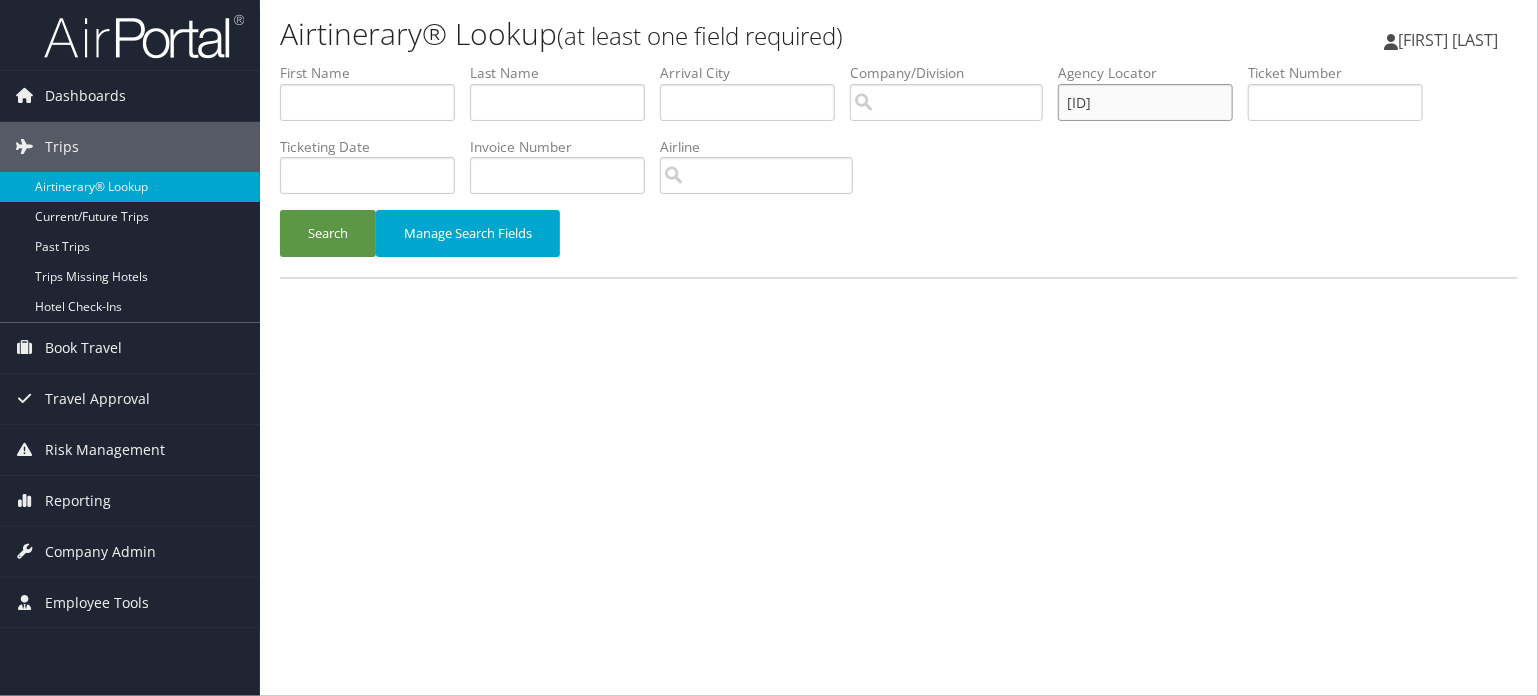 type on "D0XHG7" 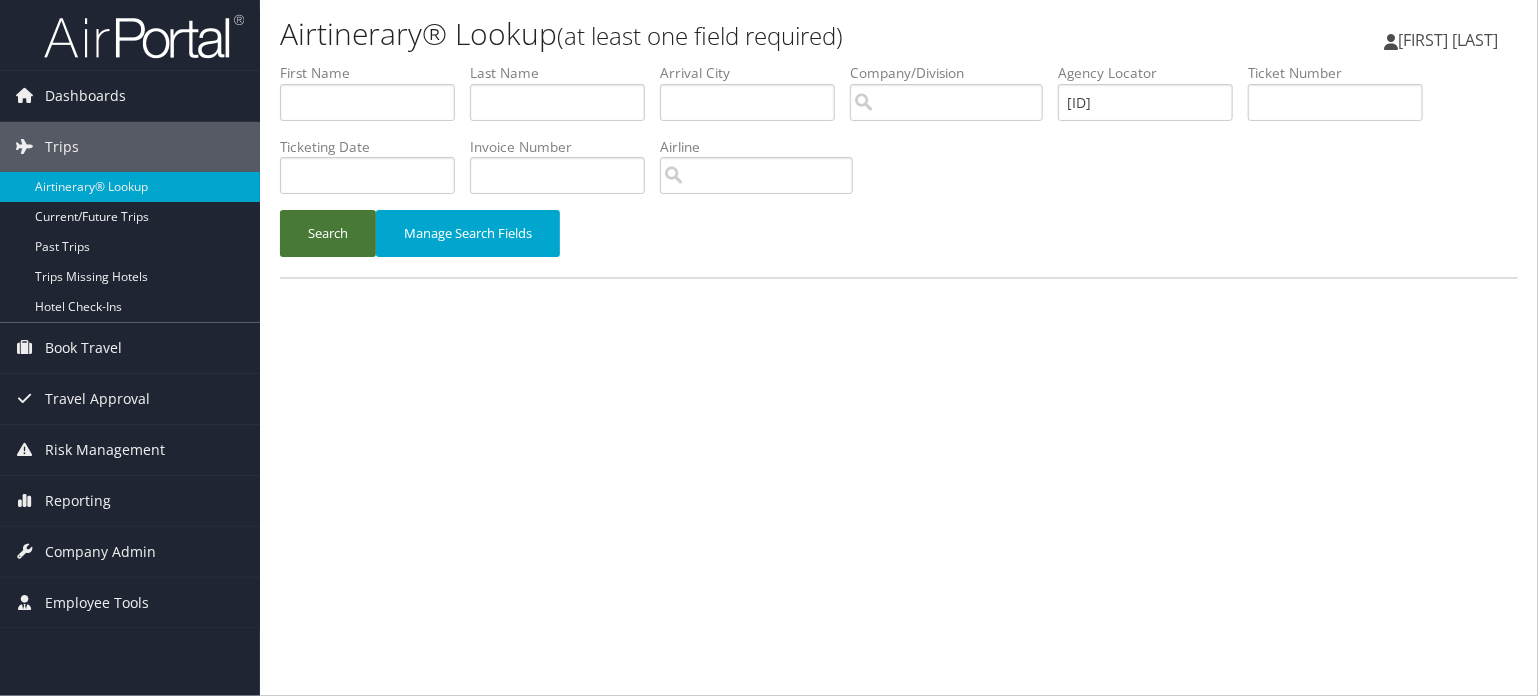 click on "Search" at bounding box center (328, 233) 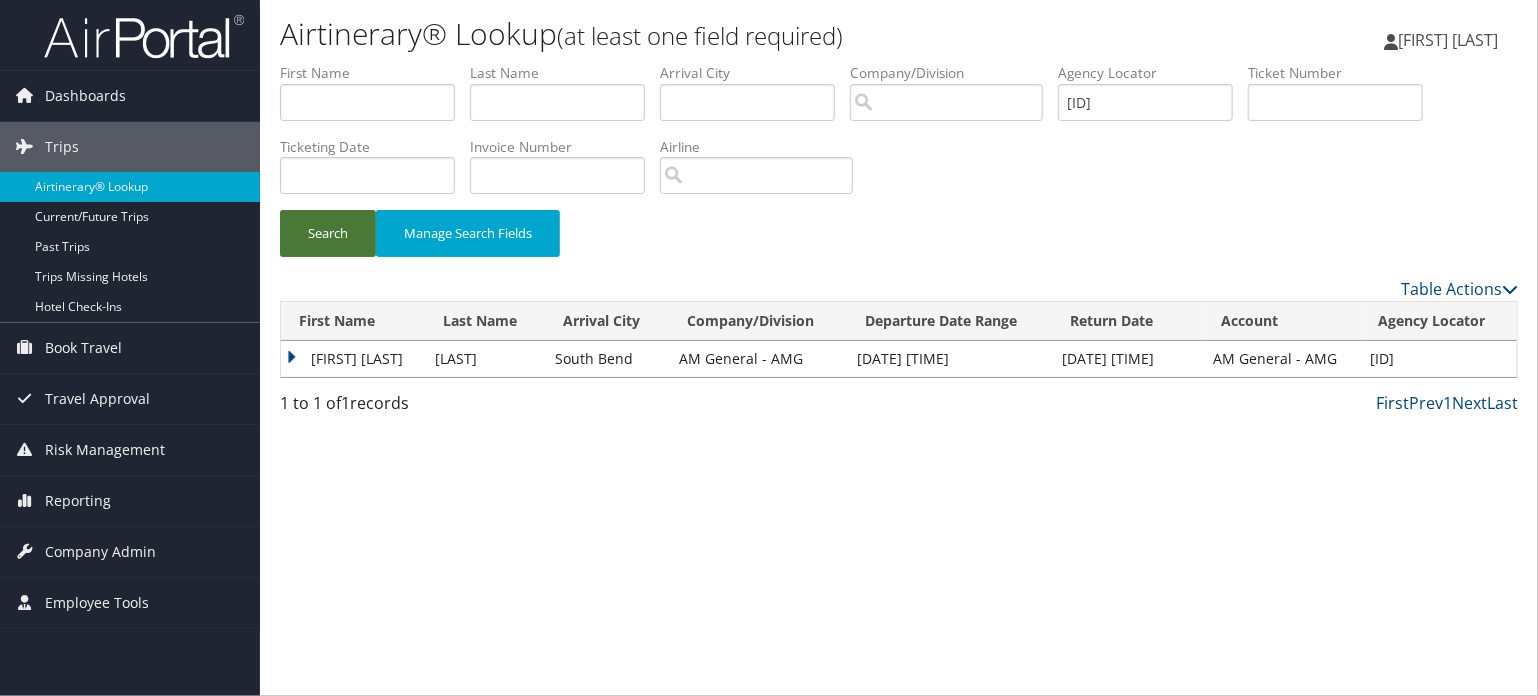 click on "Search" at bounding box center [328, 233] 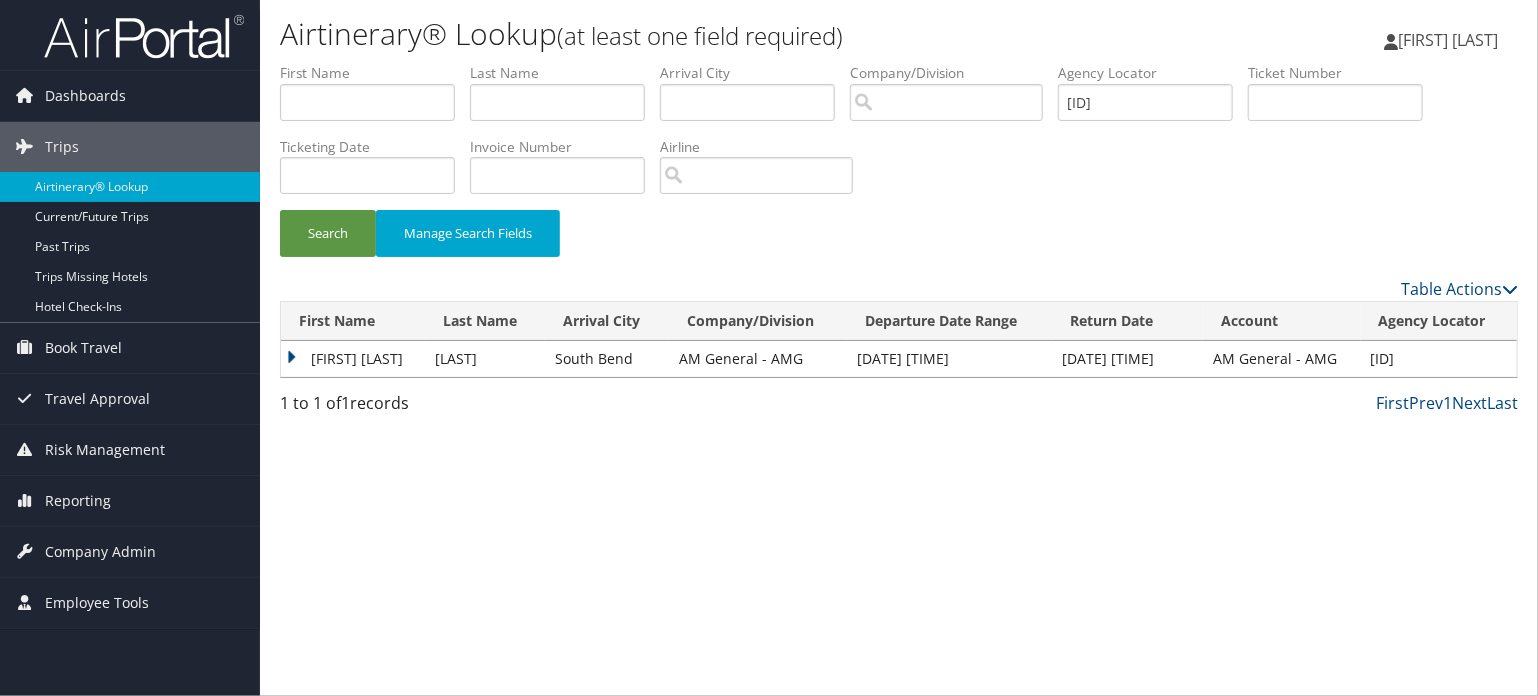 click on "JOHN PIPER" at bounding box center (353, 359) 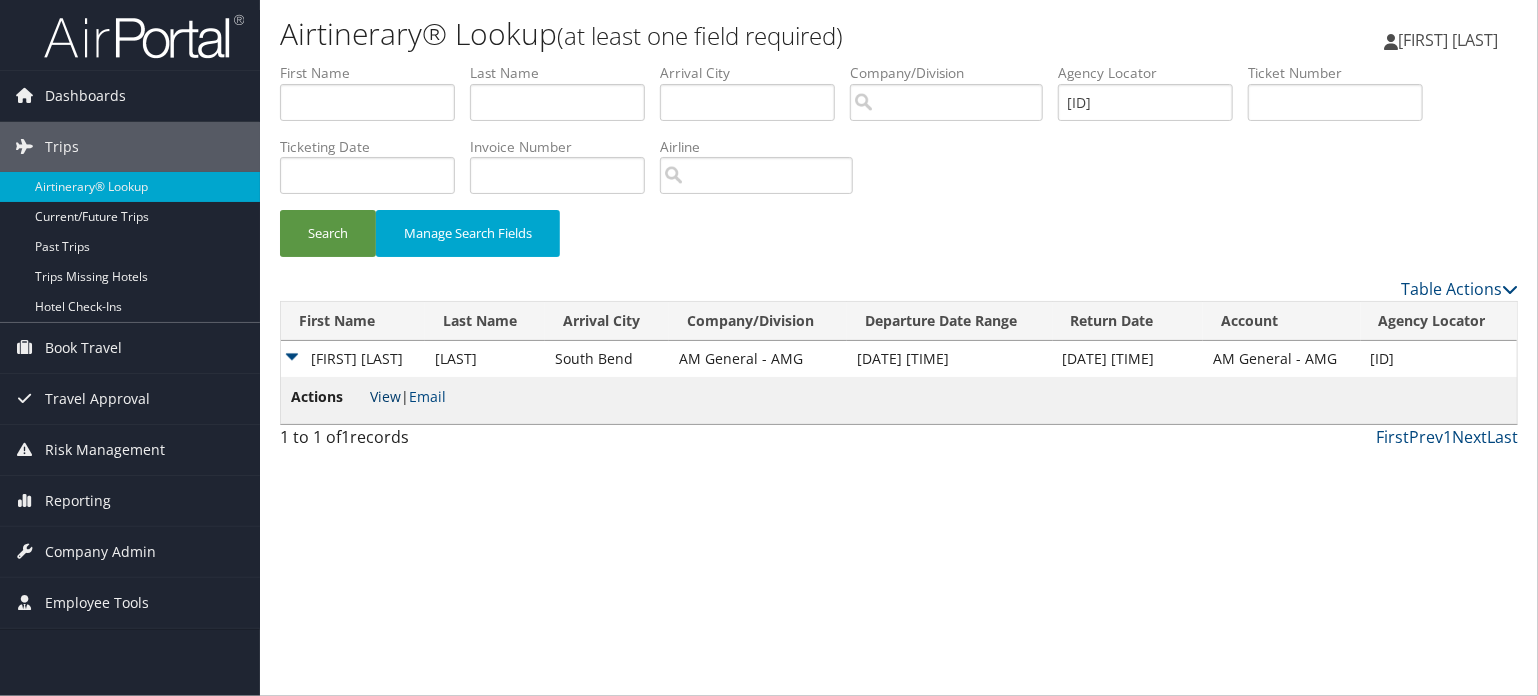 click on "View" at bounding box center (385, 396) 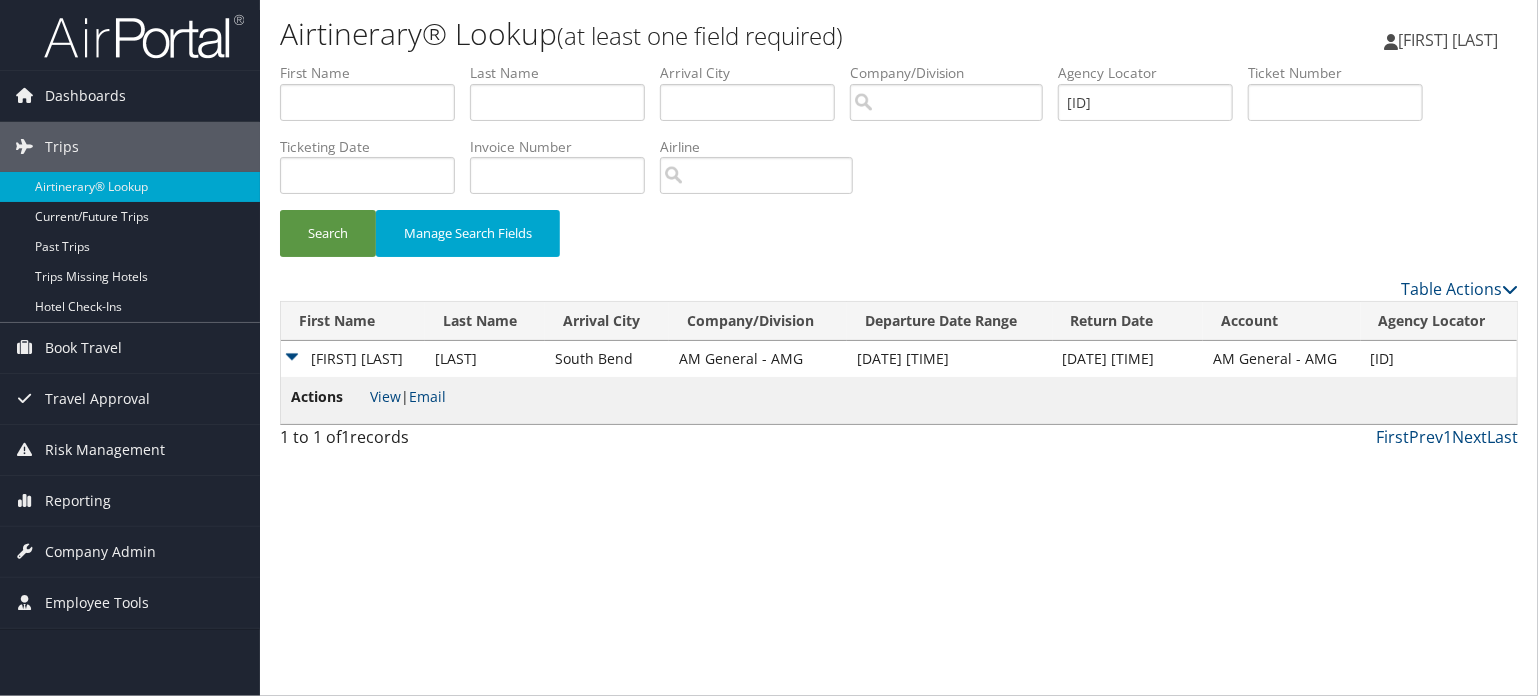 click on "D0XHG7" at bounding box center (1439, 359) 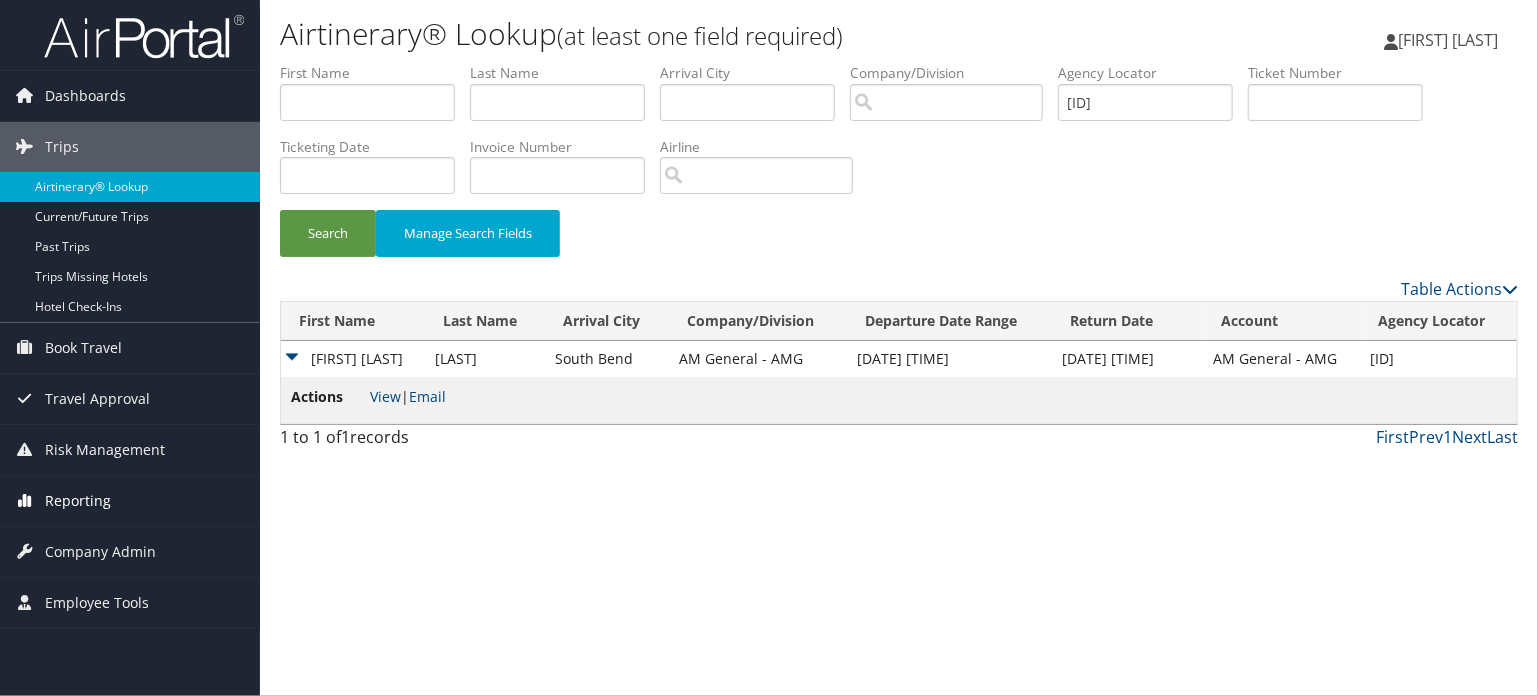 click on "Reporting" at bounding box center [78, 501] 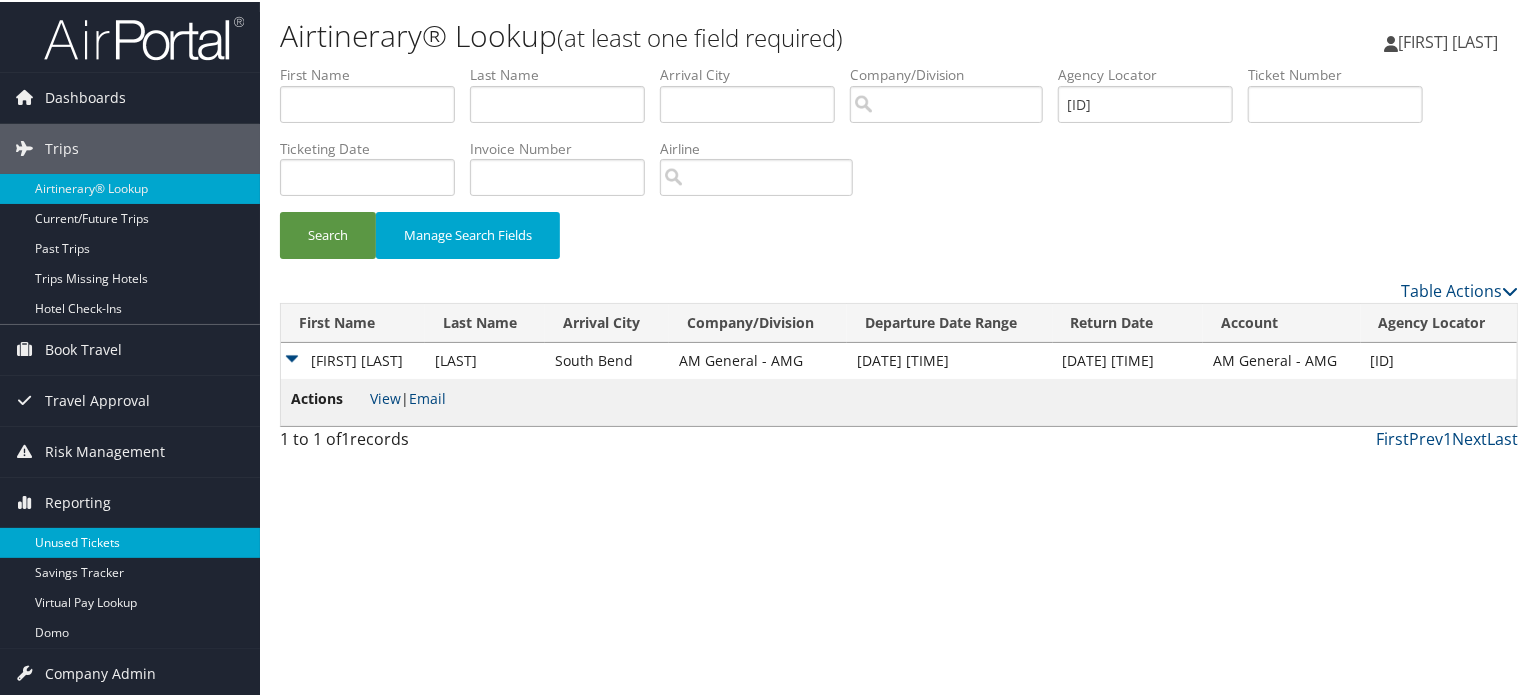 click on "Unused Tickets" at bounding box center [130, 541] 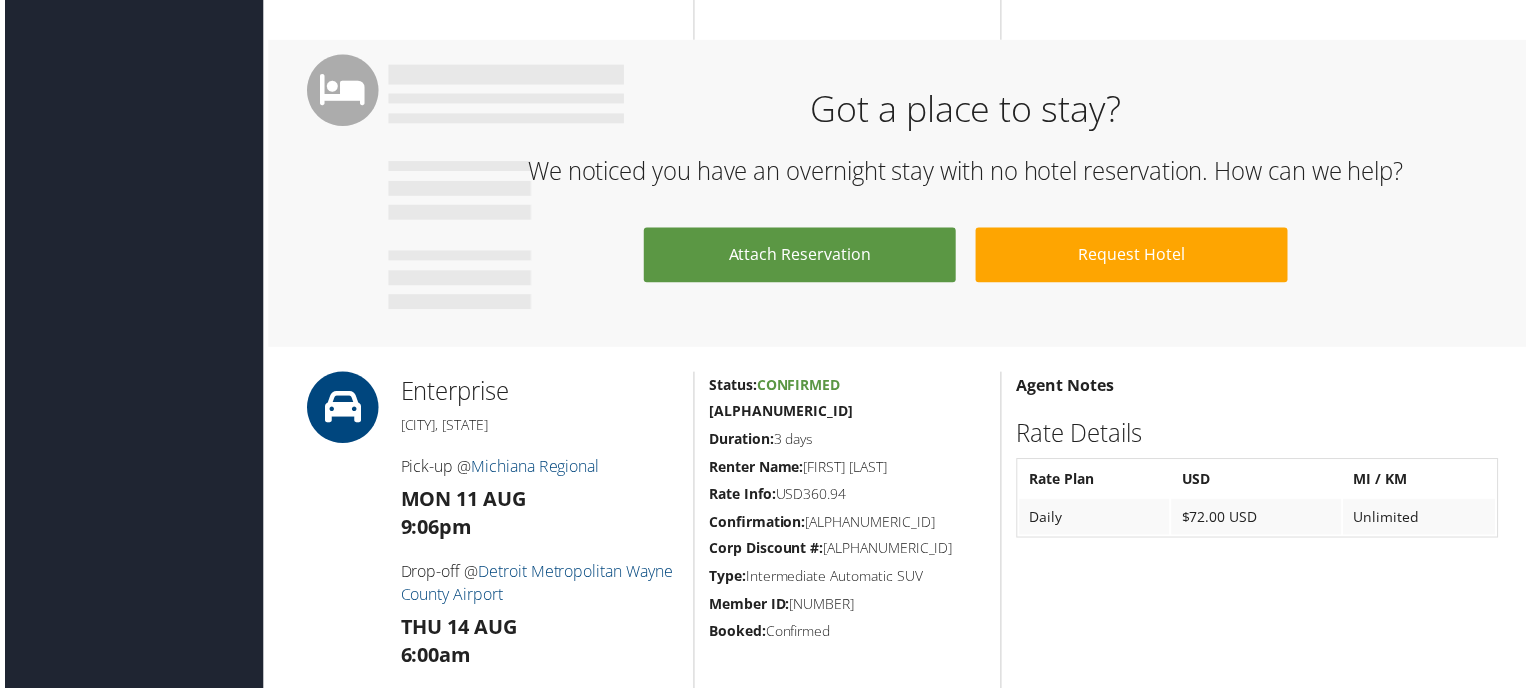 scroll, scrollTop: 1200, scrollLeft: 0, axis: vertical 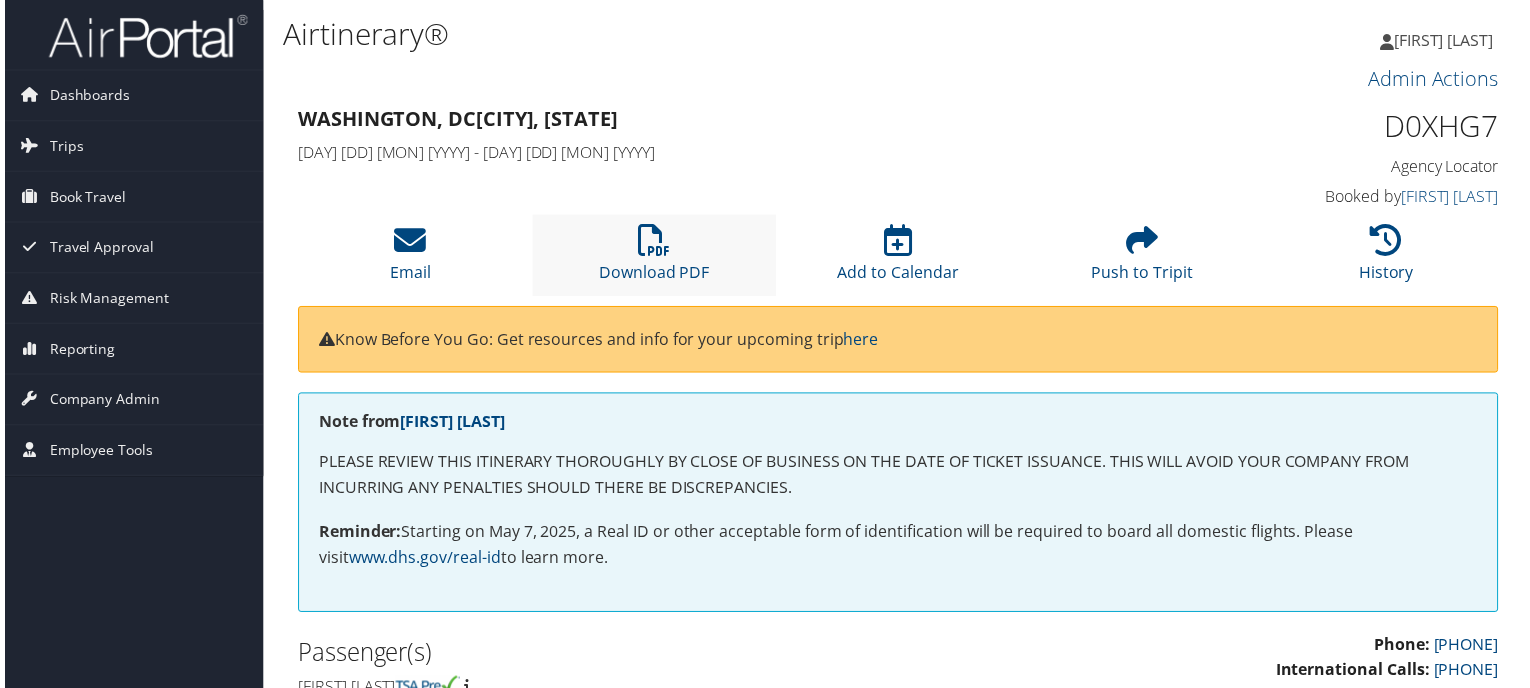click on "Download PDF" at bounding box center (654, 256) 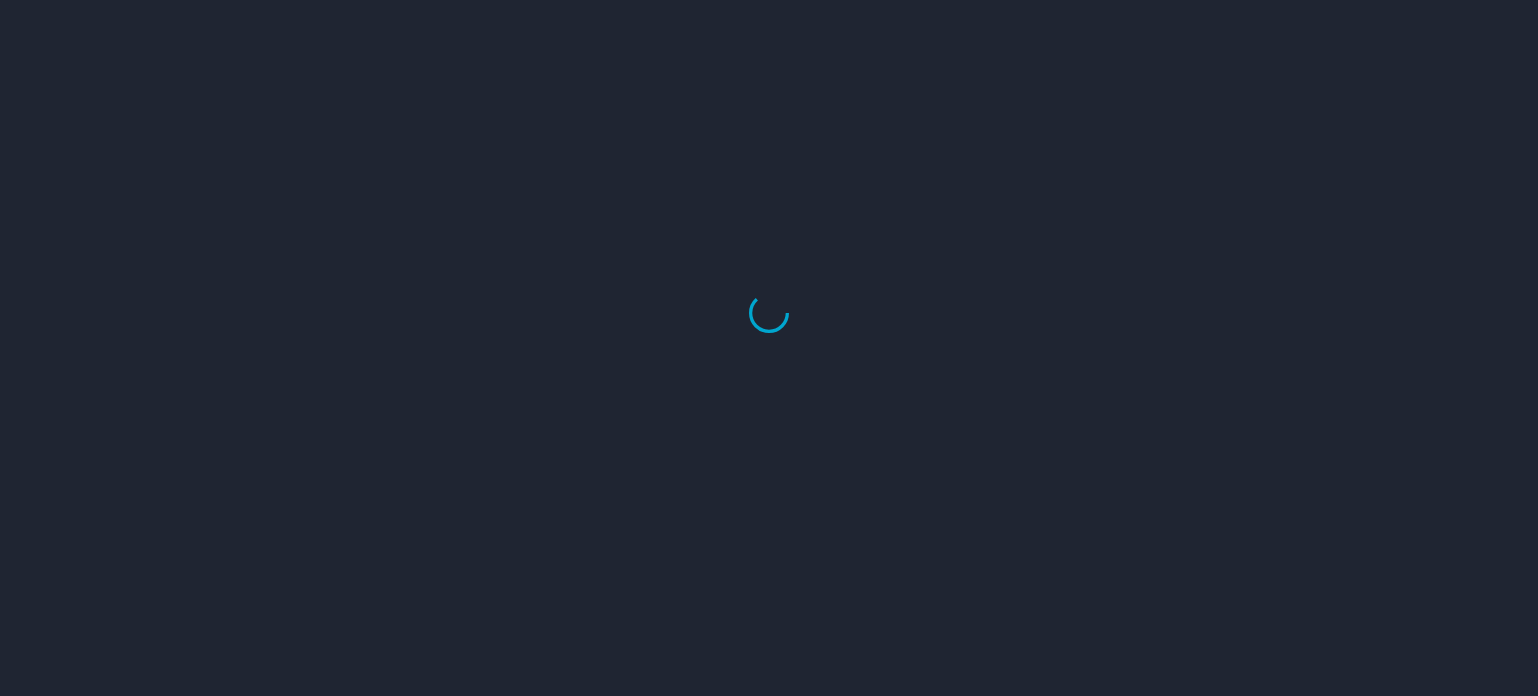 scroll, scrollTop: 0, scrollLeft: 0, axis: both 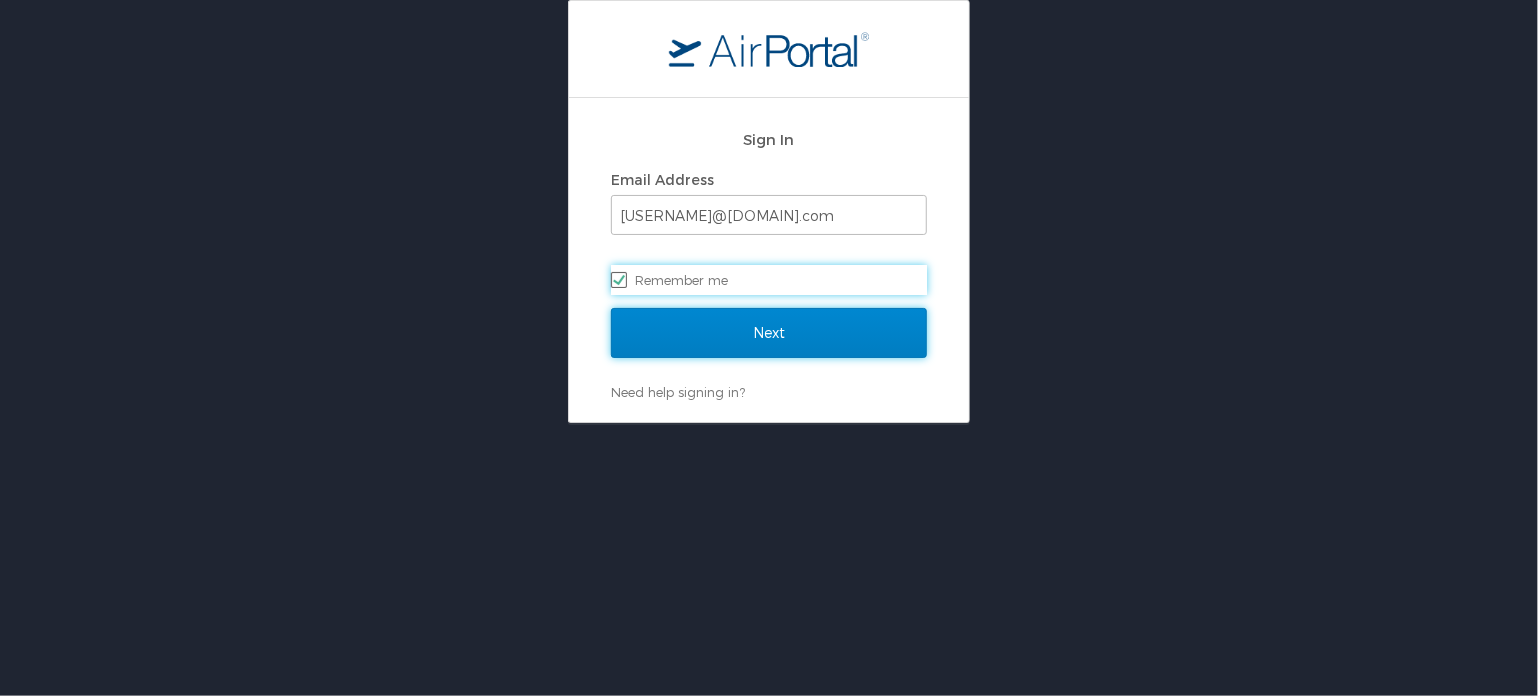 click on "Next" at bounding box center [769, 333] 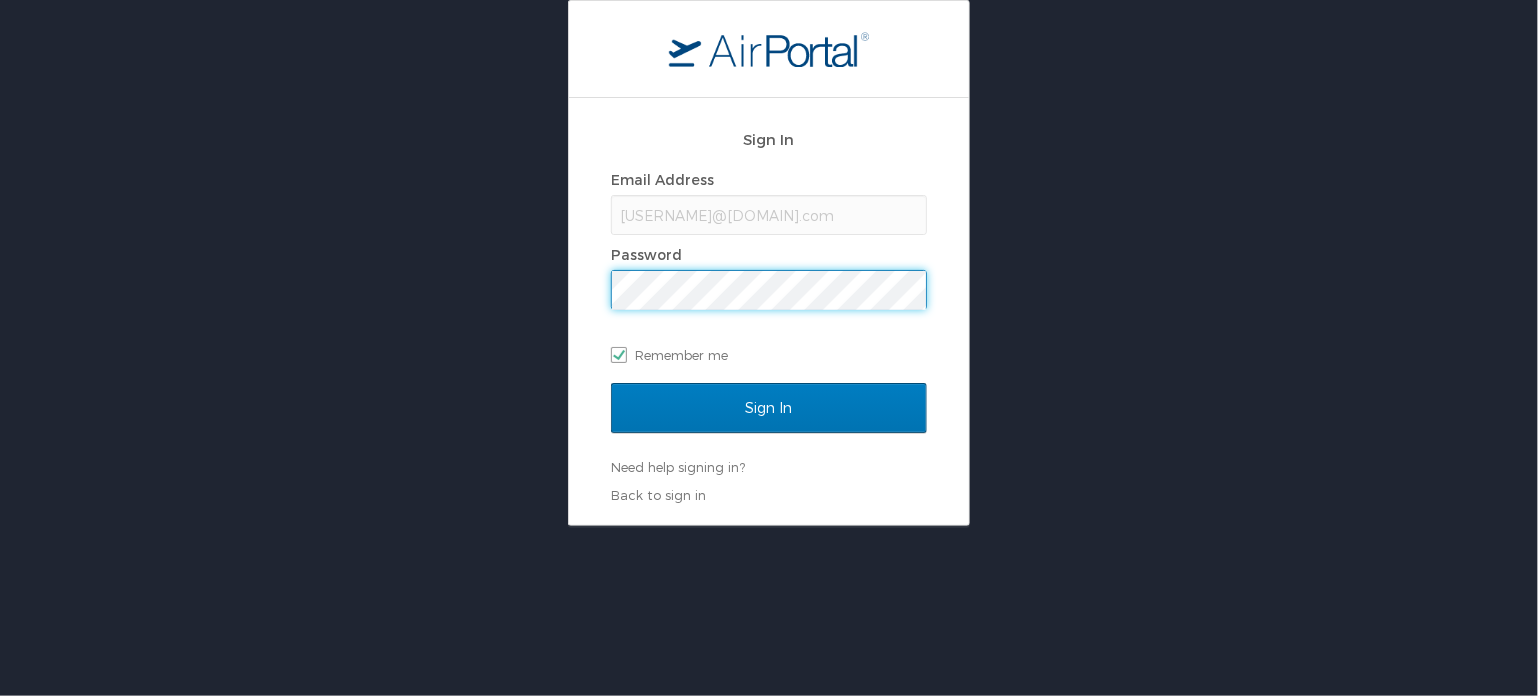 scroll, scrollTop: 0, scrollLeft: 0, axis: both 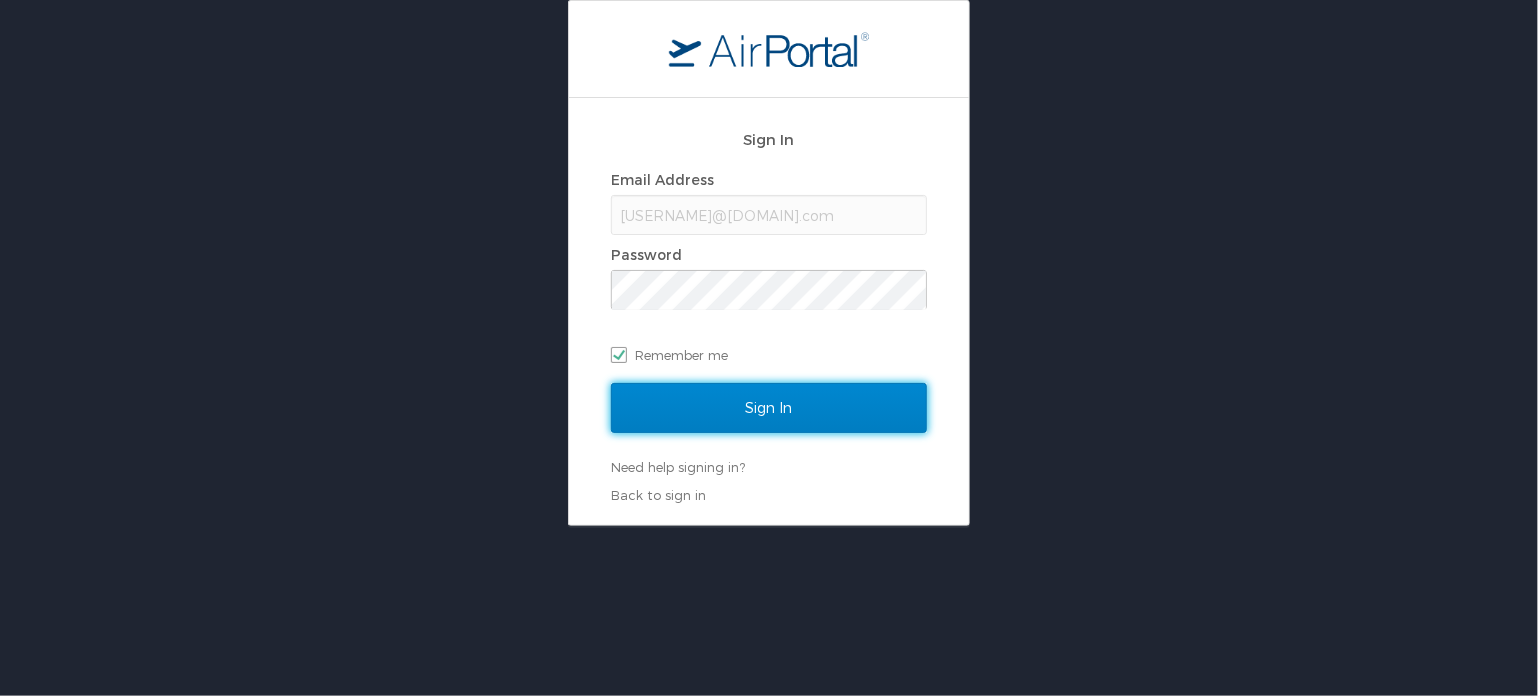 click on "Sign In" at bounding box center [769, 408] 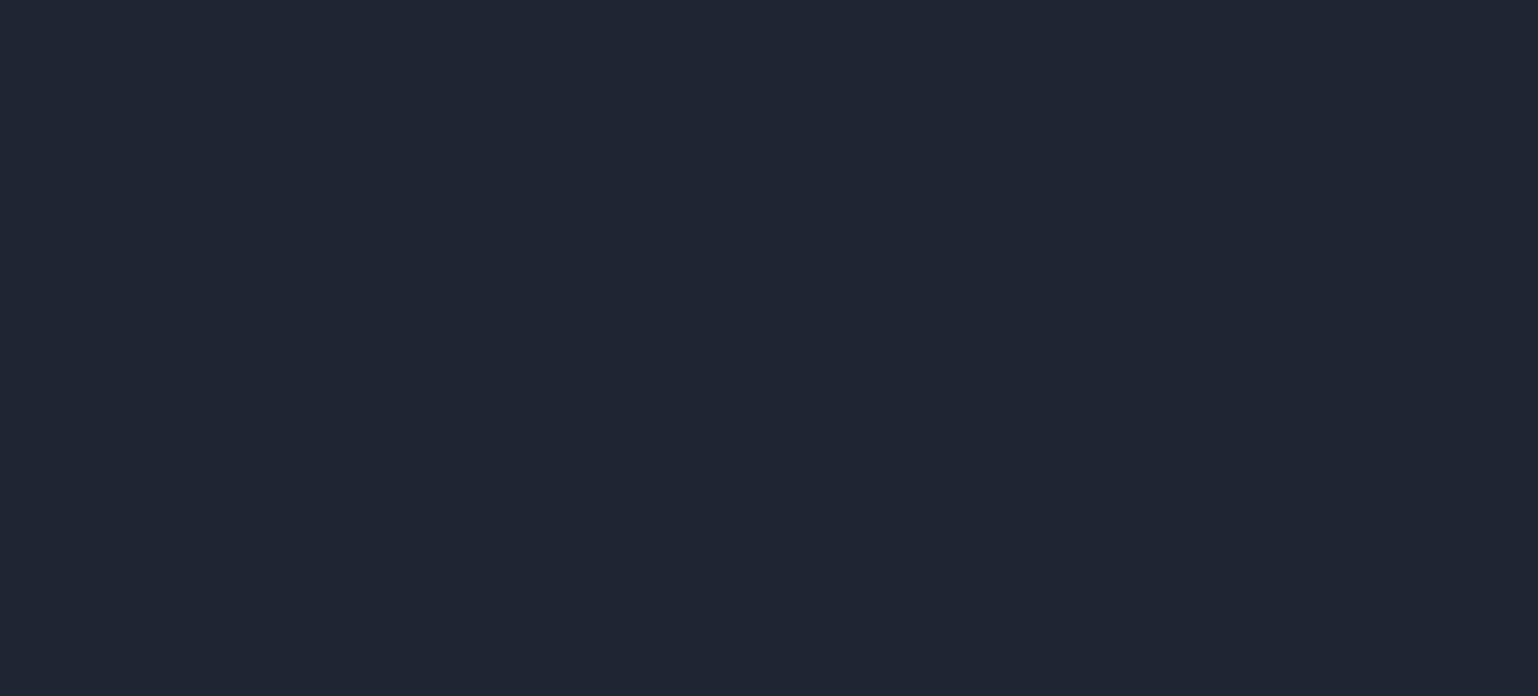 scroll, scrollTop: 0, scrollLeft: 0, axis: both 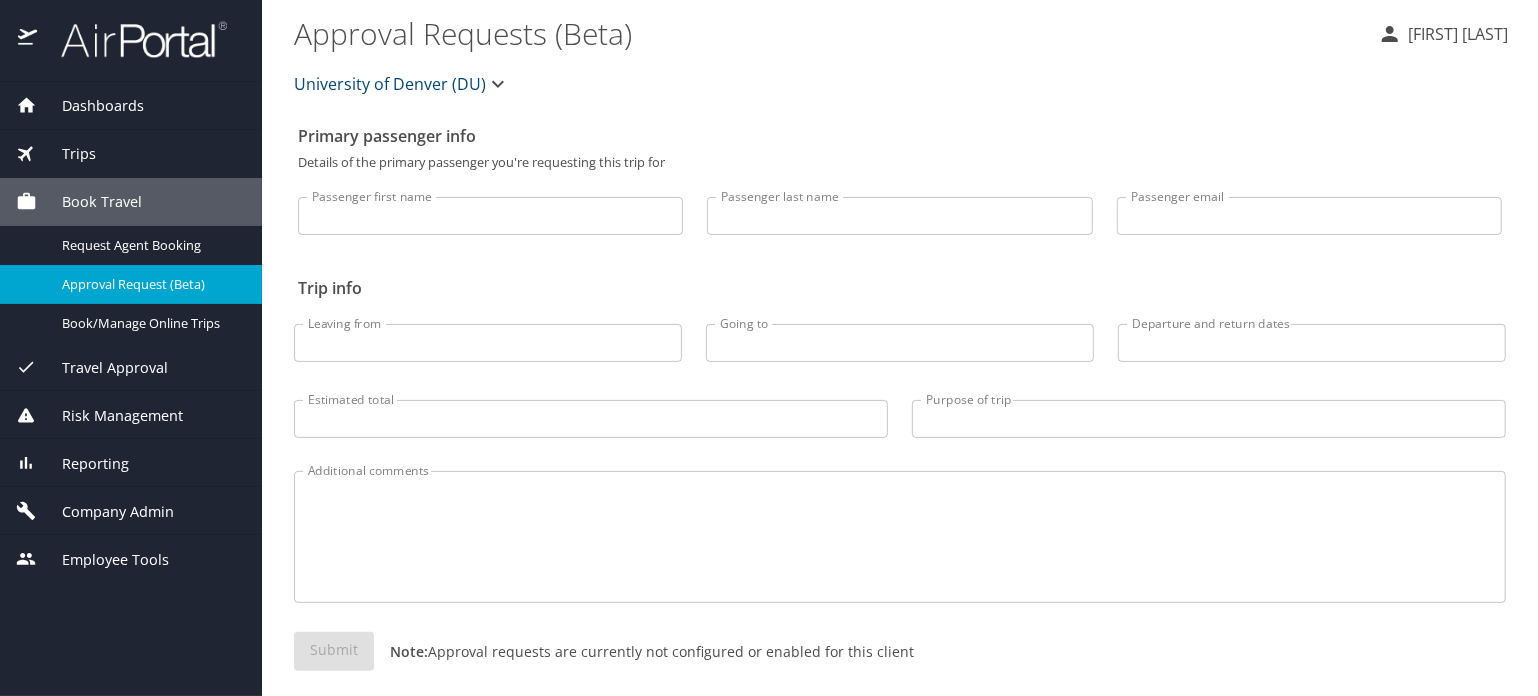 click on "Reporting" at bounding box center [83, 464] 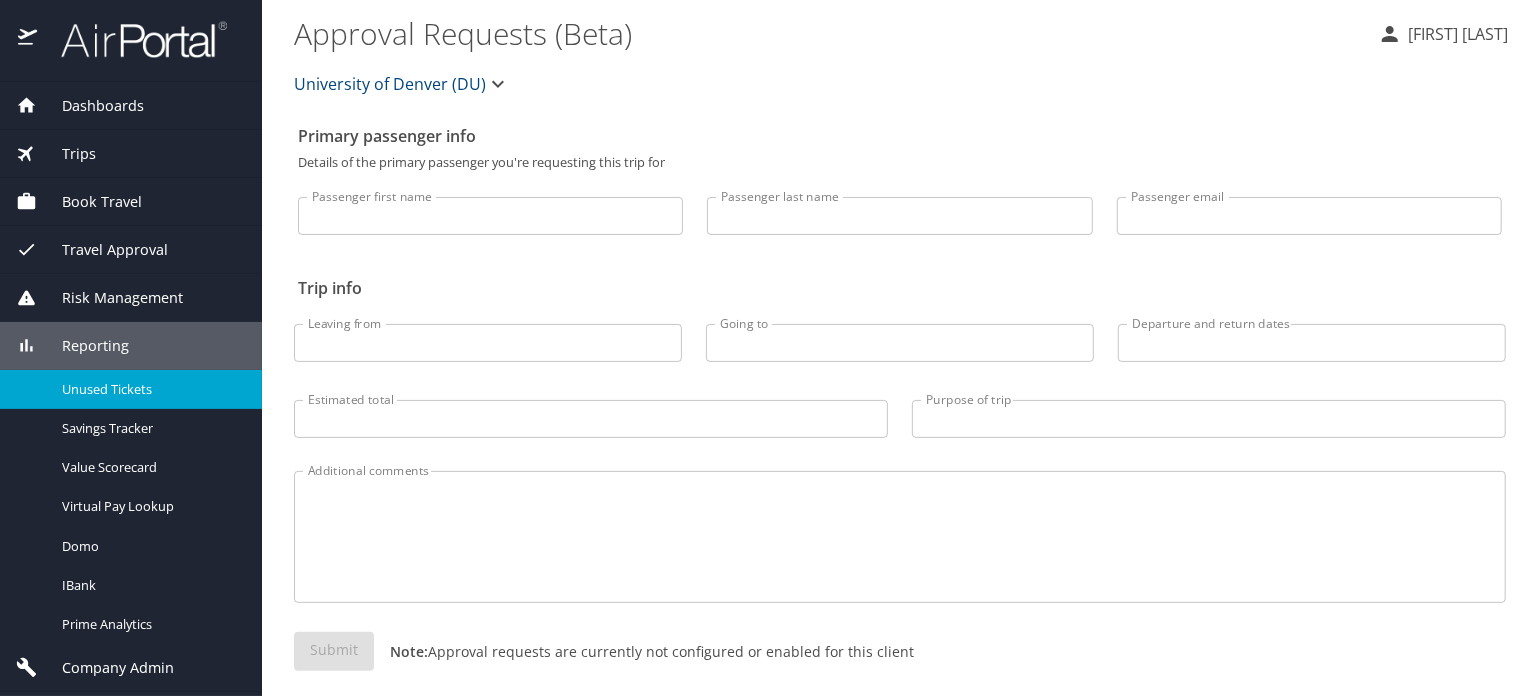 click on "Unused Tickets" at bounding box center [131, 389] 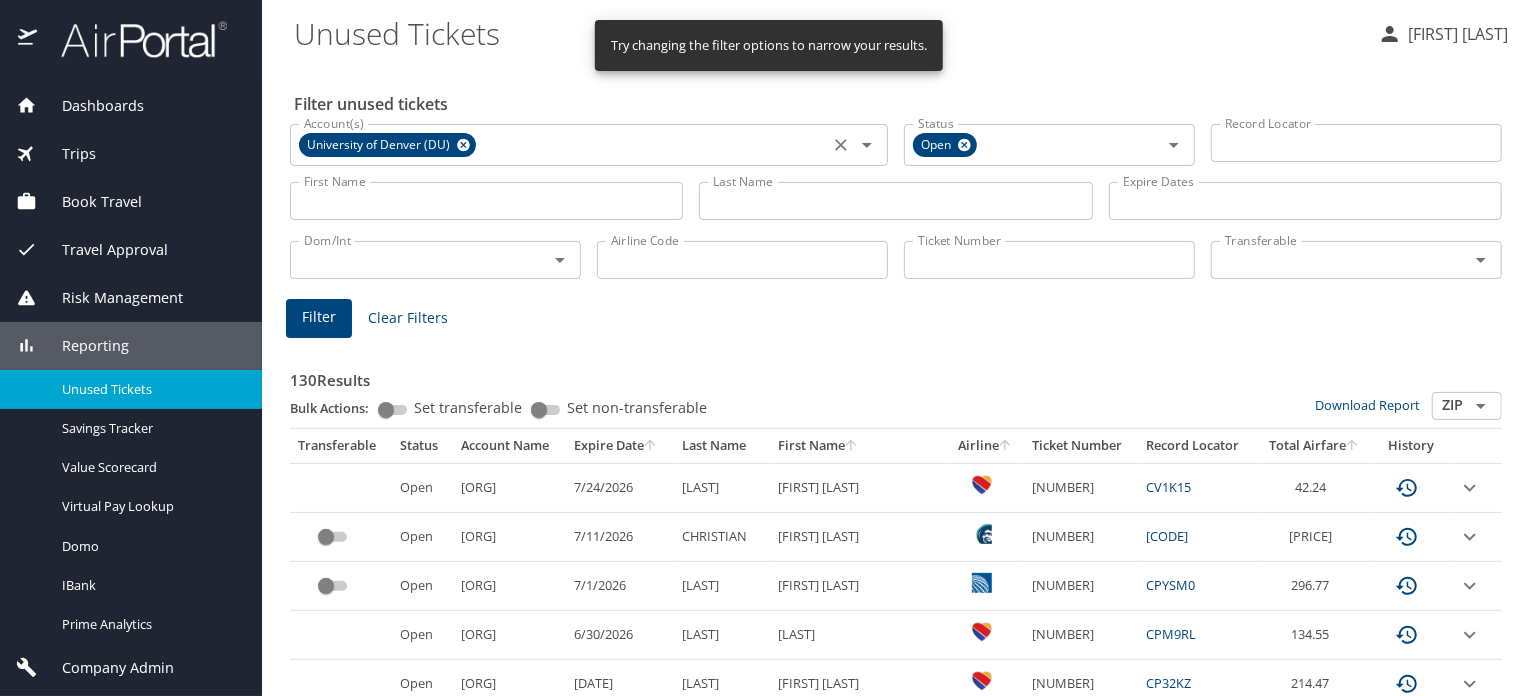 click 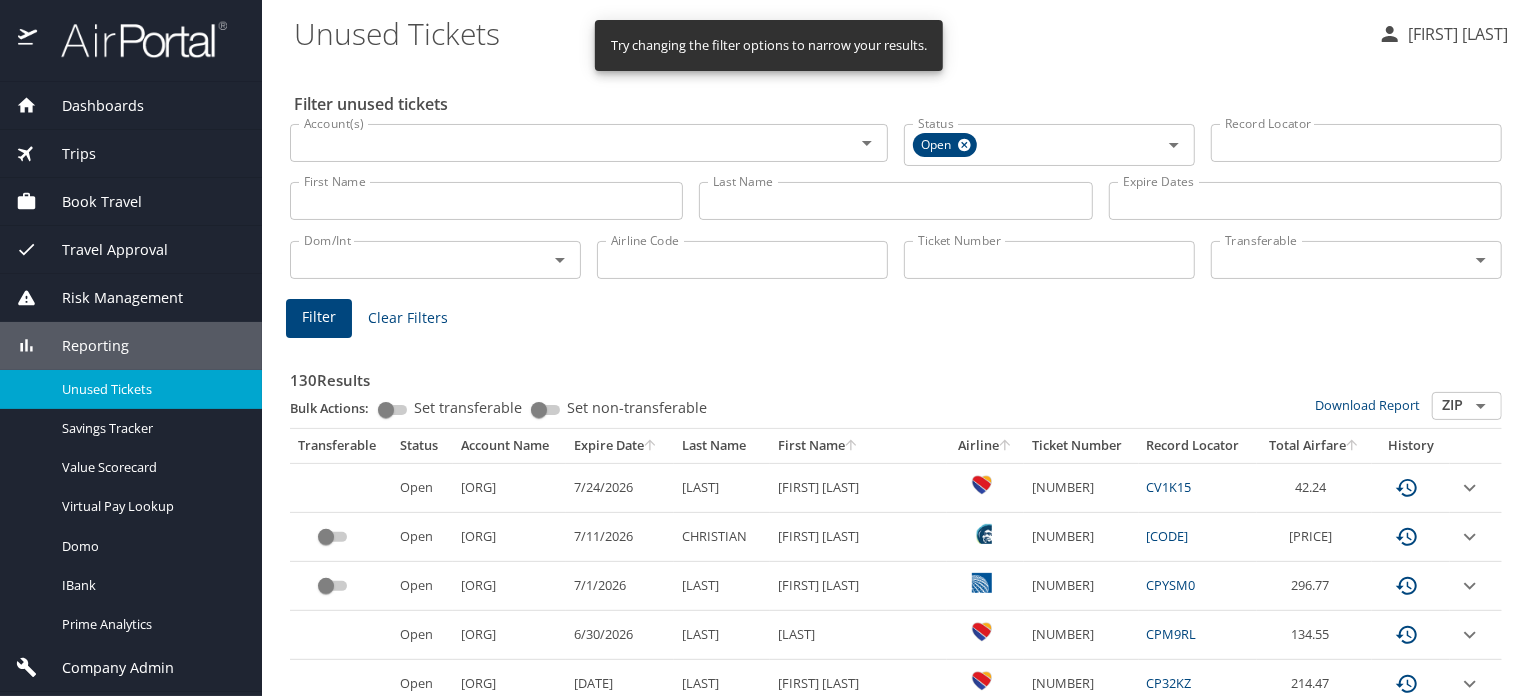 click on "Account(s)" at bounding box center (559, 143) 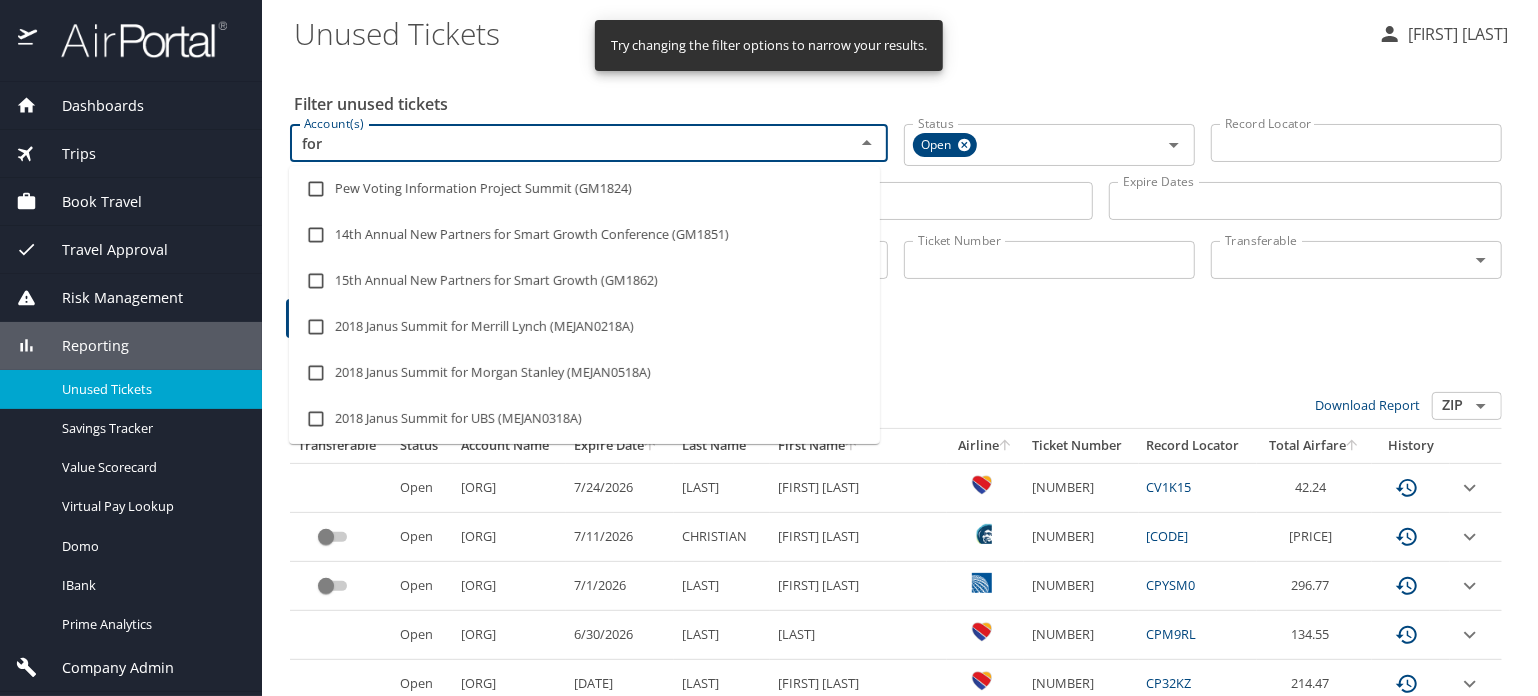 type on "fore" 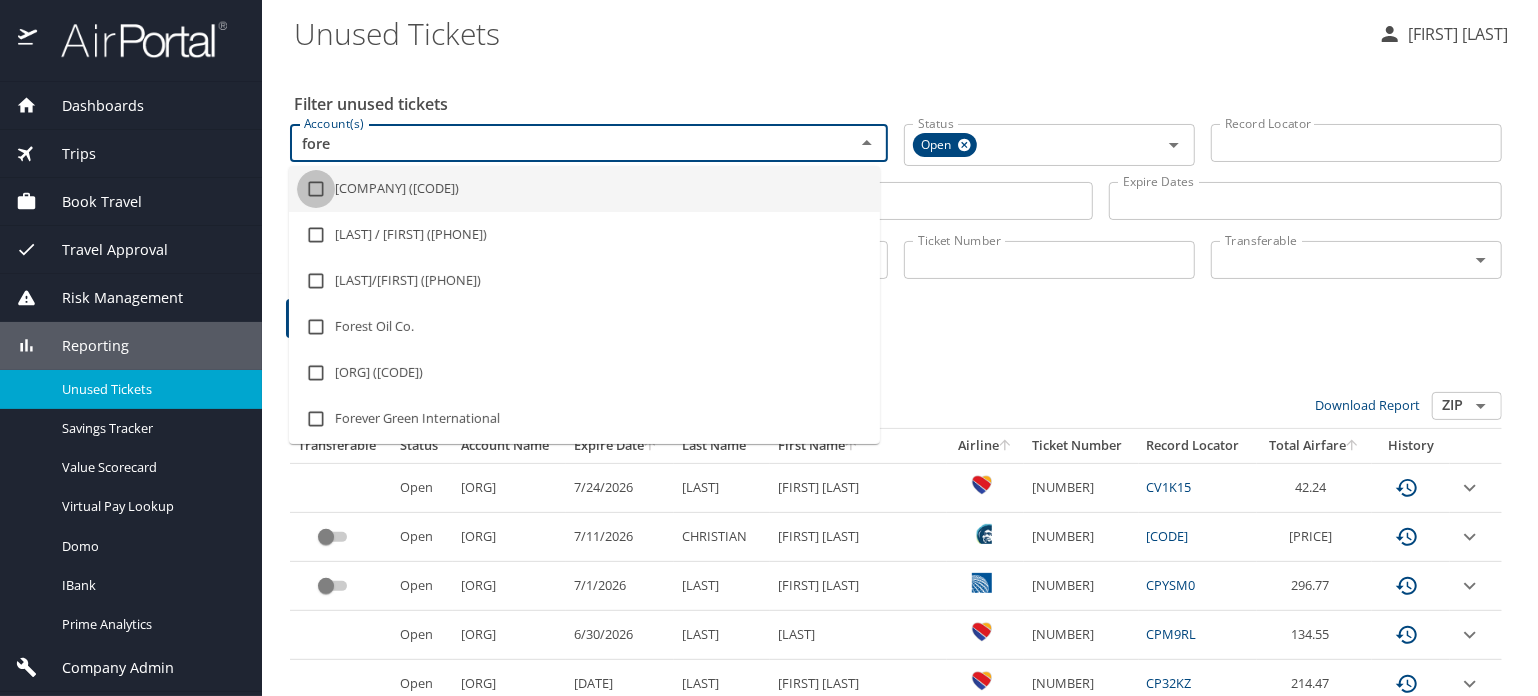 click at bounding box center [316, 189] 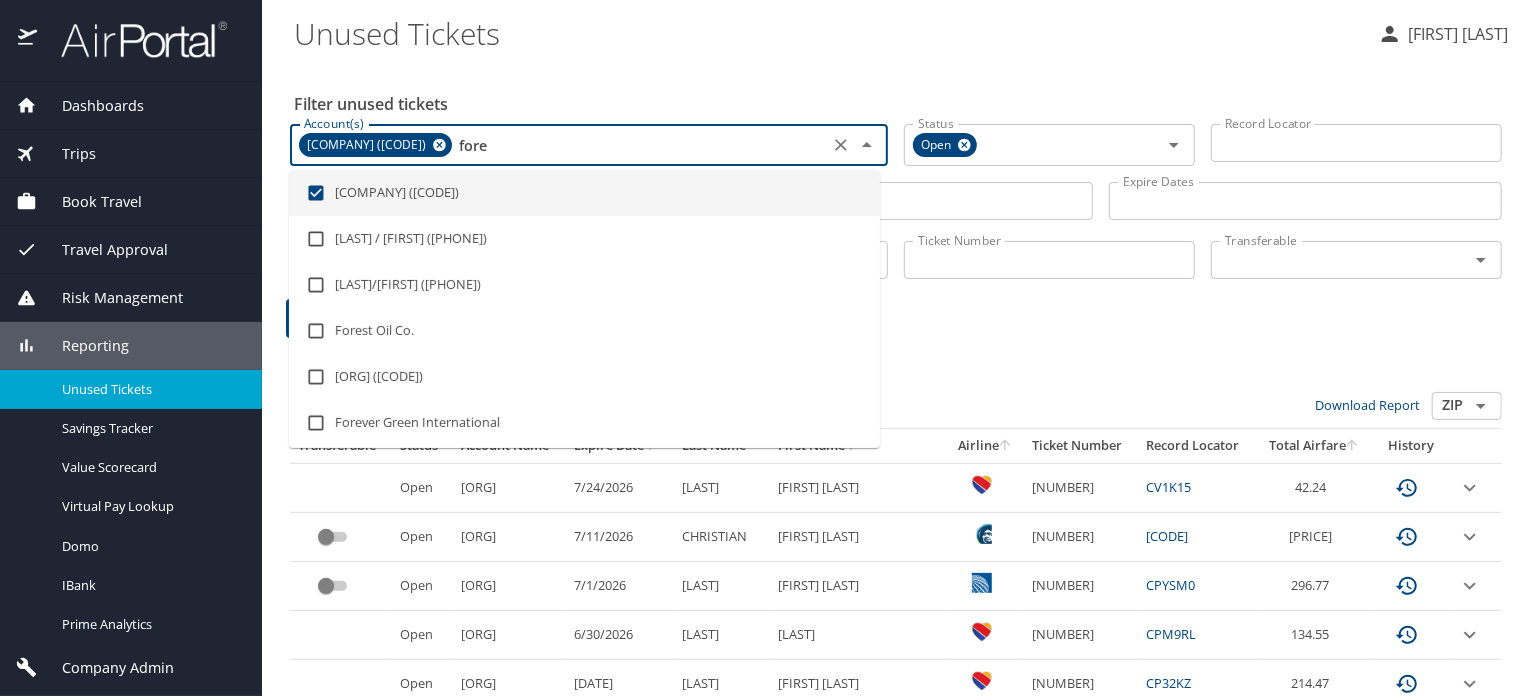 type on "fore" 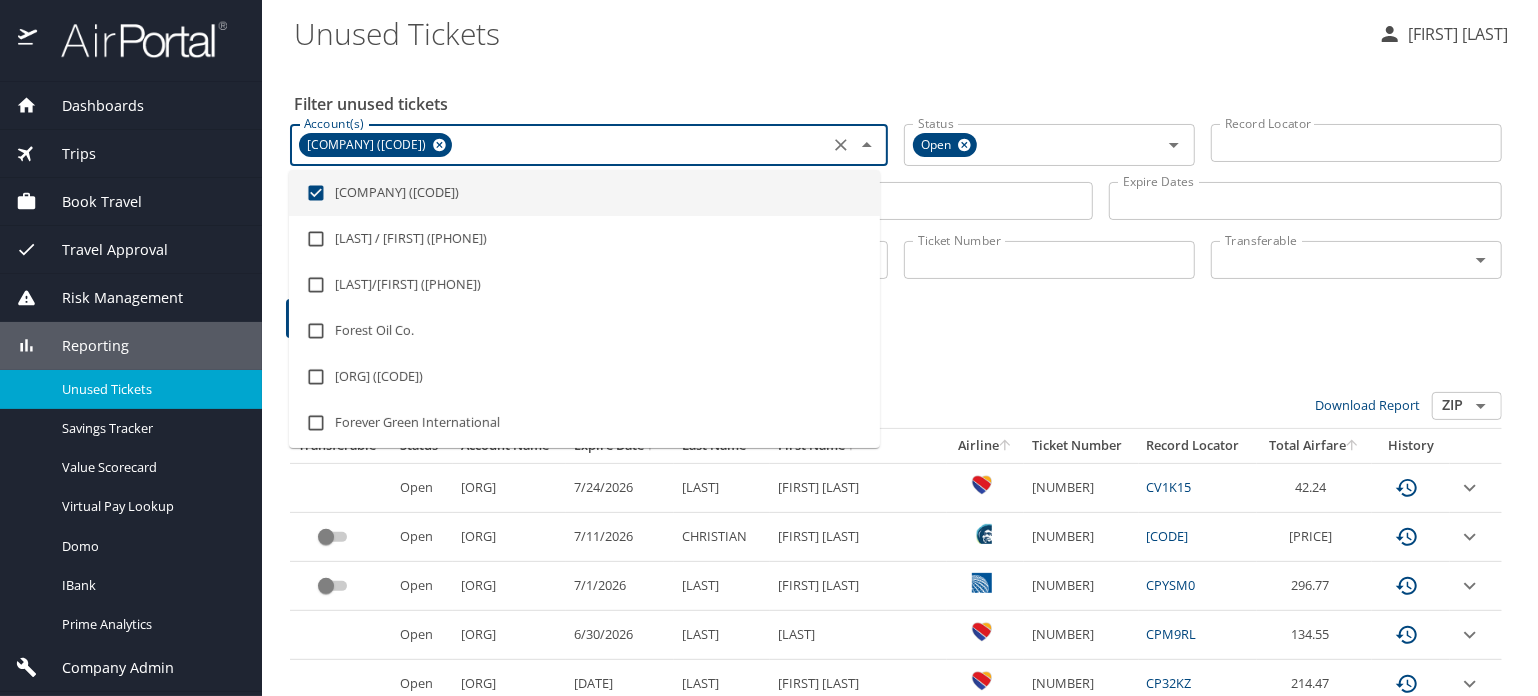 click on "Filter unused tickets" at bounding box center (900, 104) 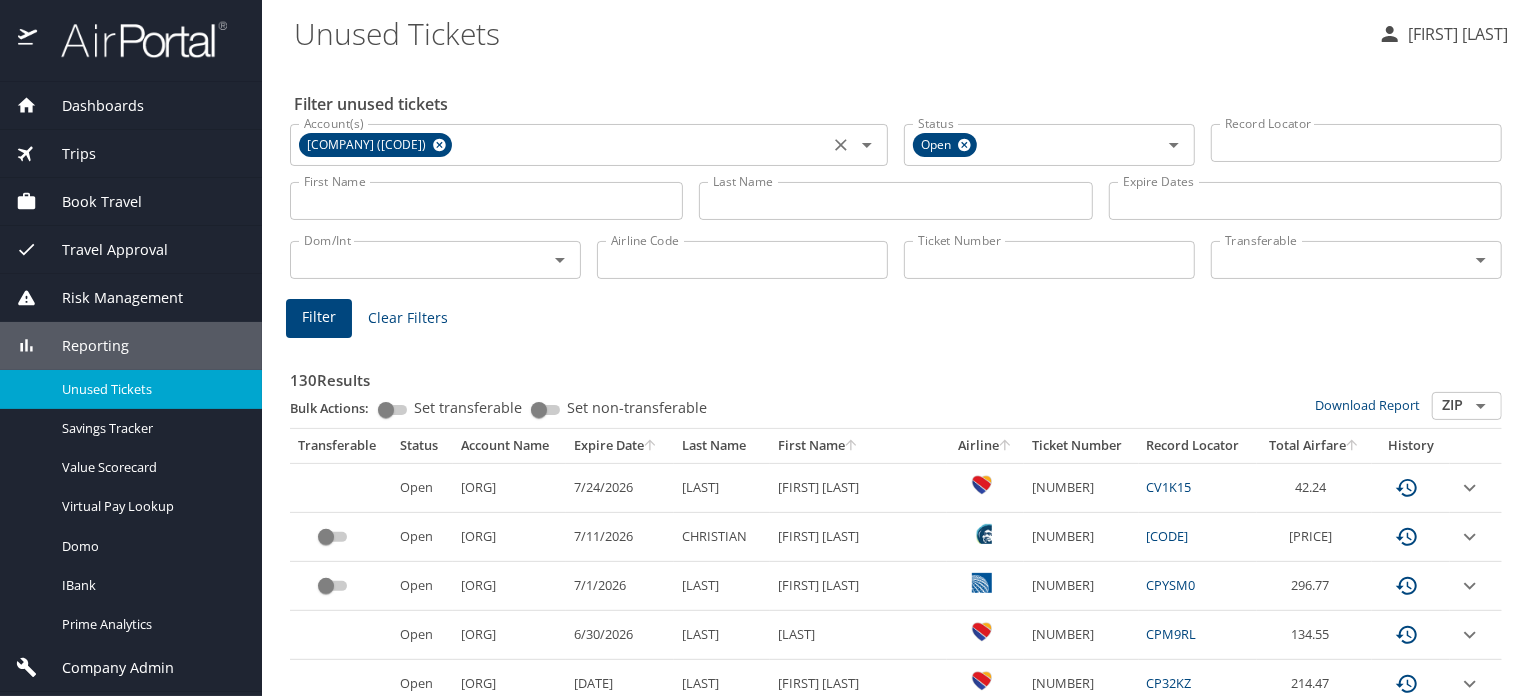 click on "Last Name" at bounding box center (895, 201) 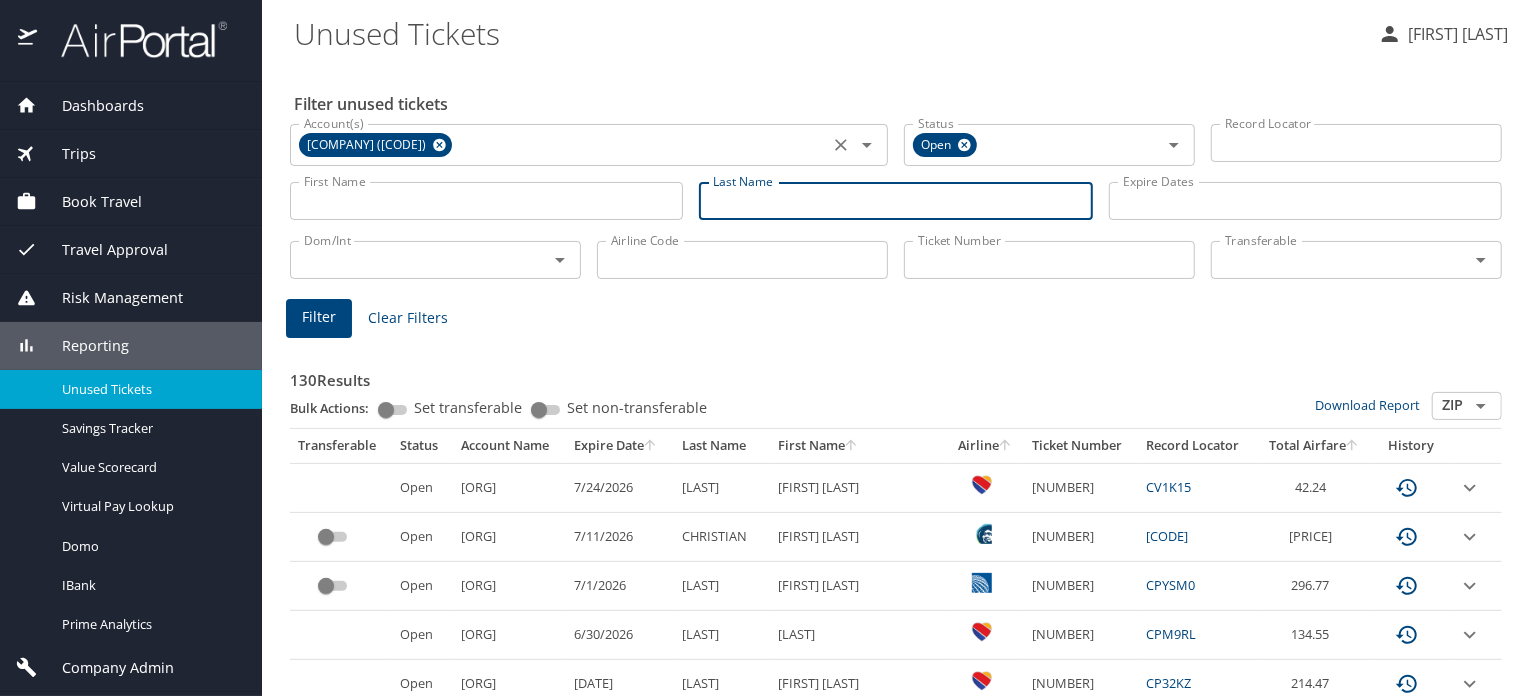 paste on "[LAST]" 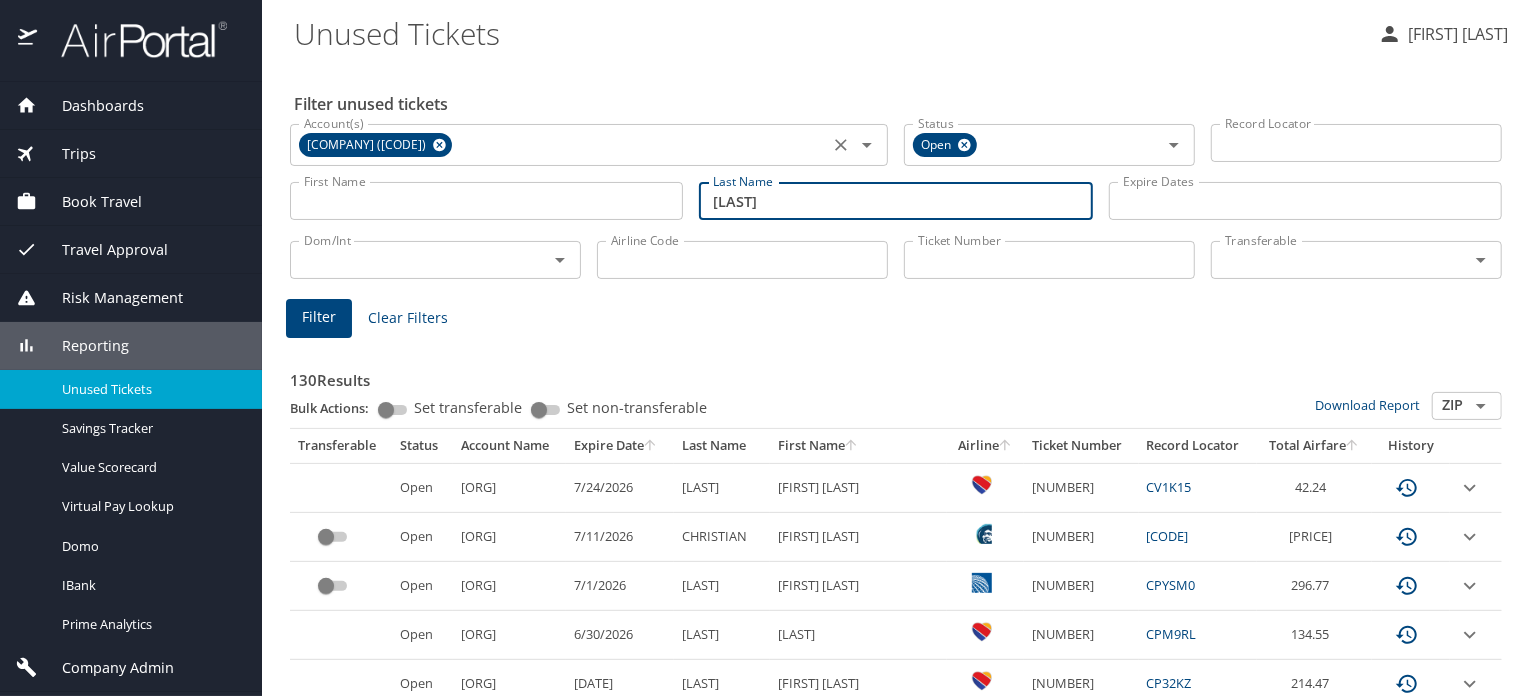 type on "[LAST]" 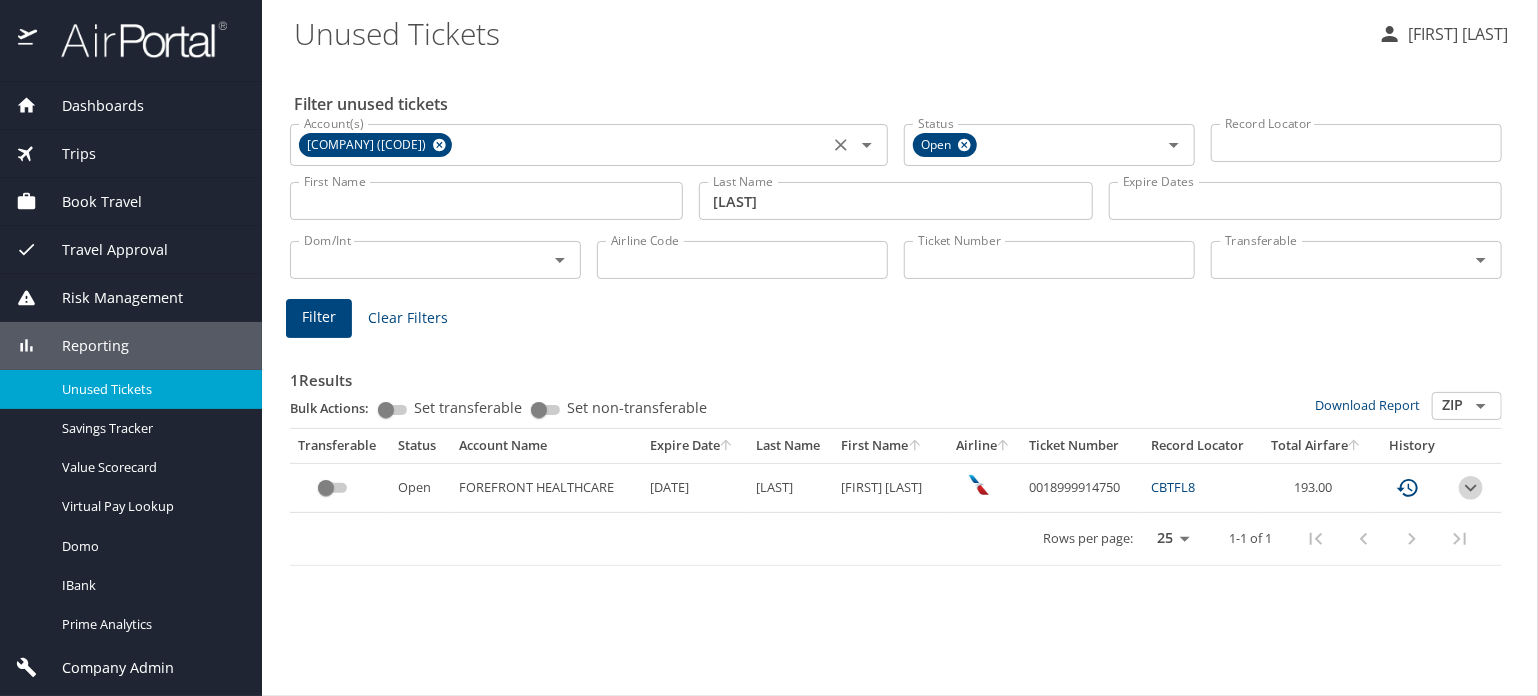 click 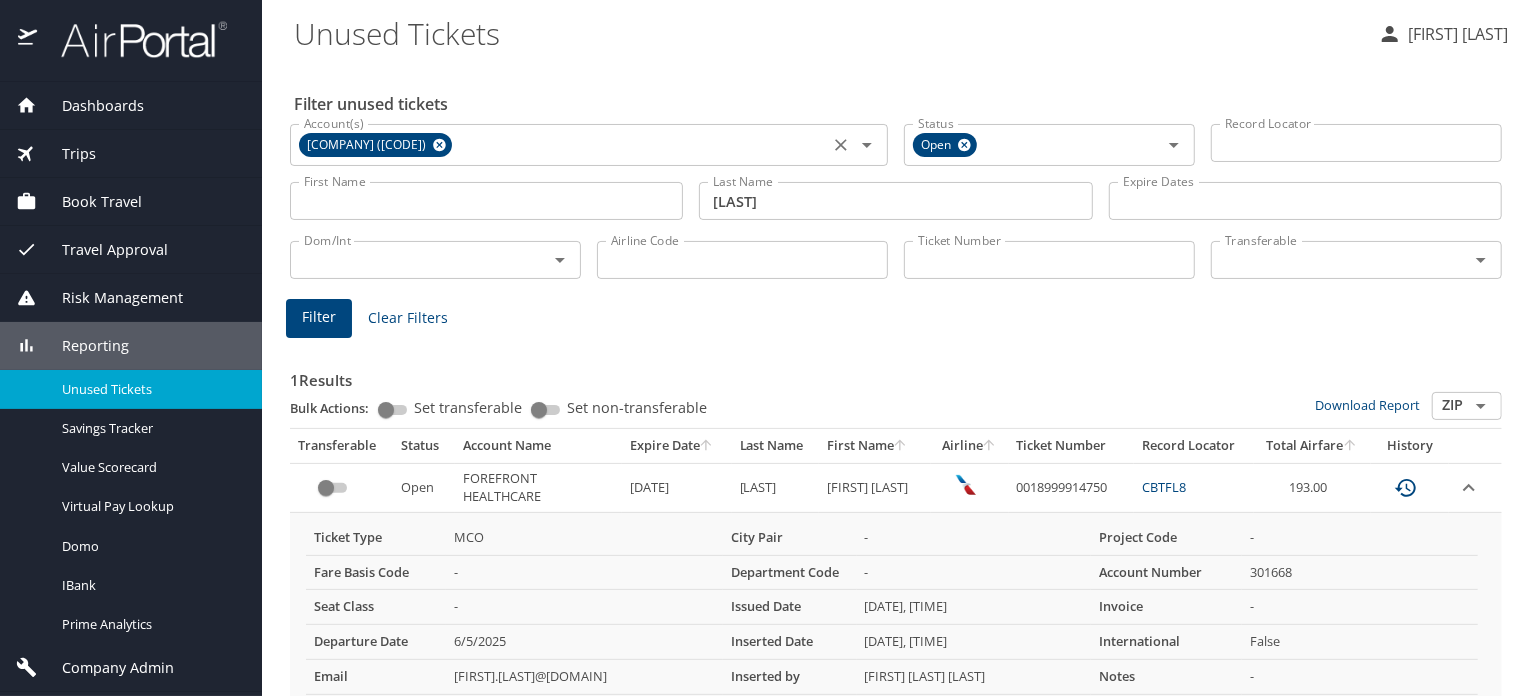 click at bounding box center (1475, 487) 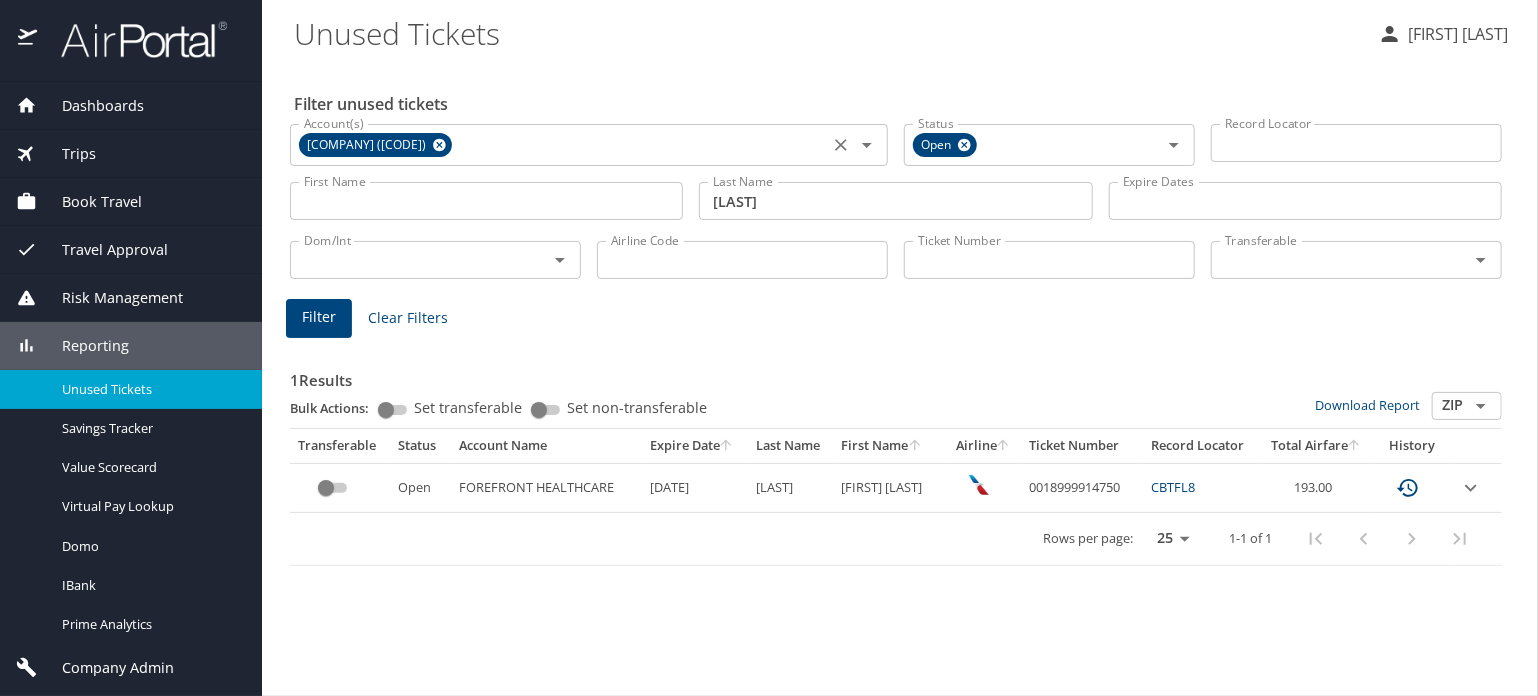 type 